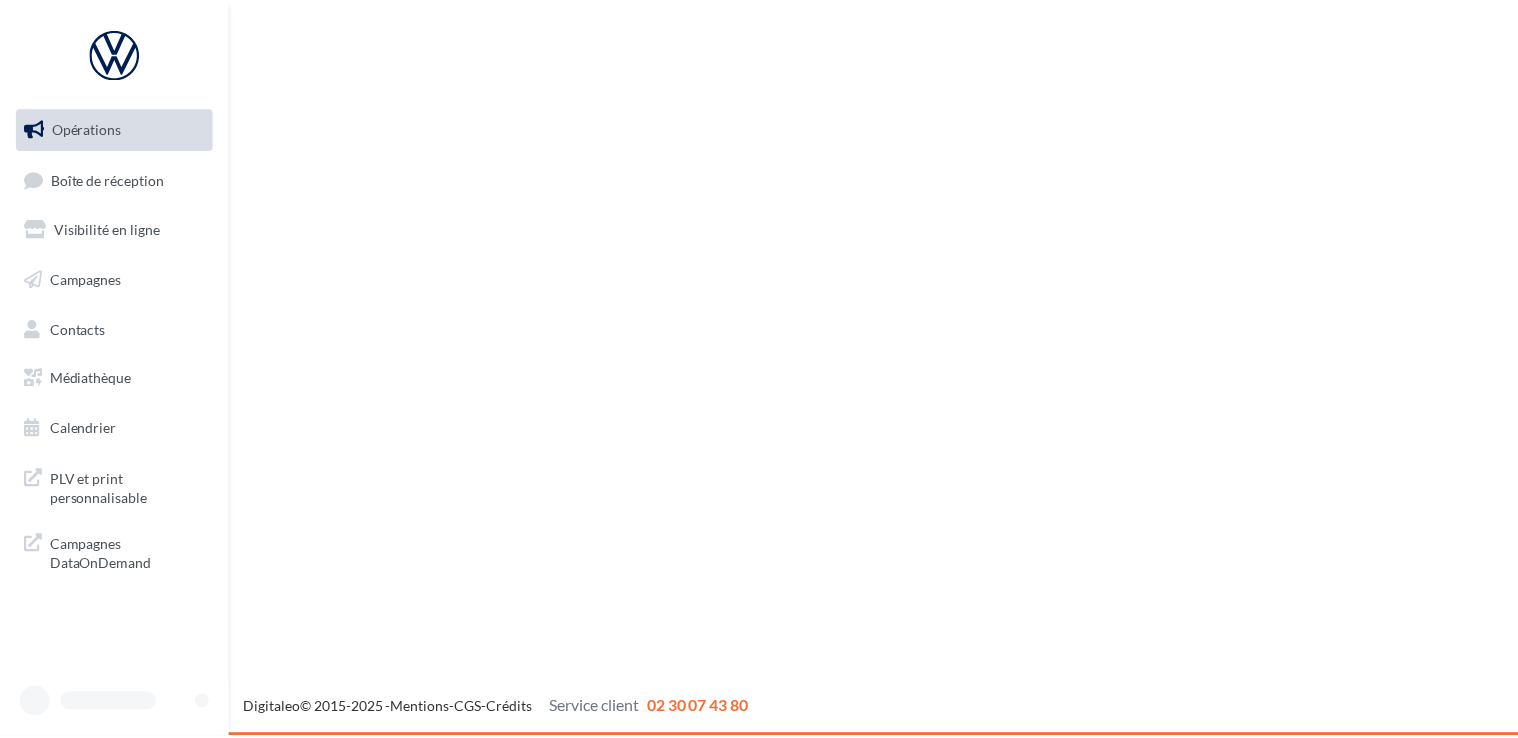 scroll, scrollTop: 0, scrollLeft: 0, axis: both 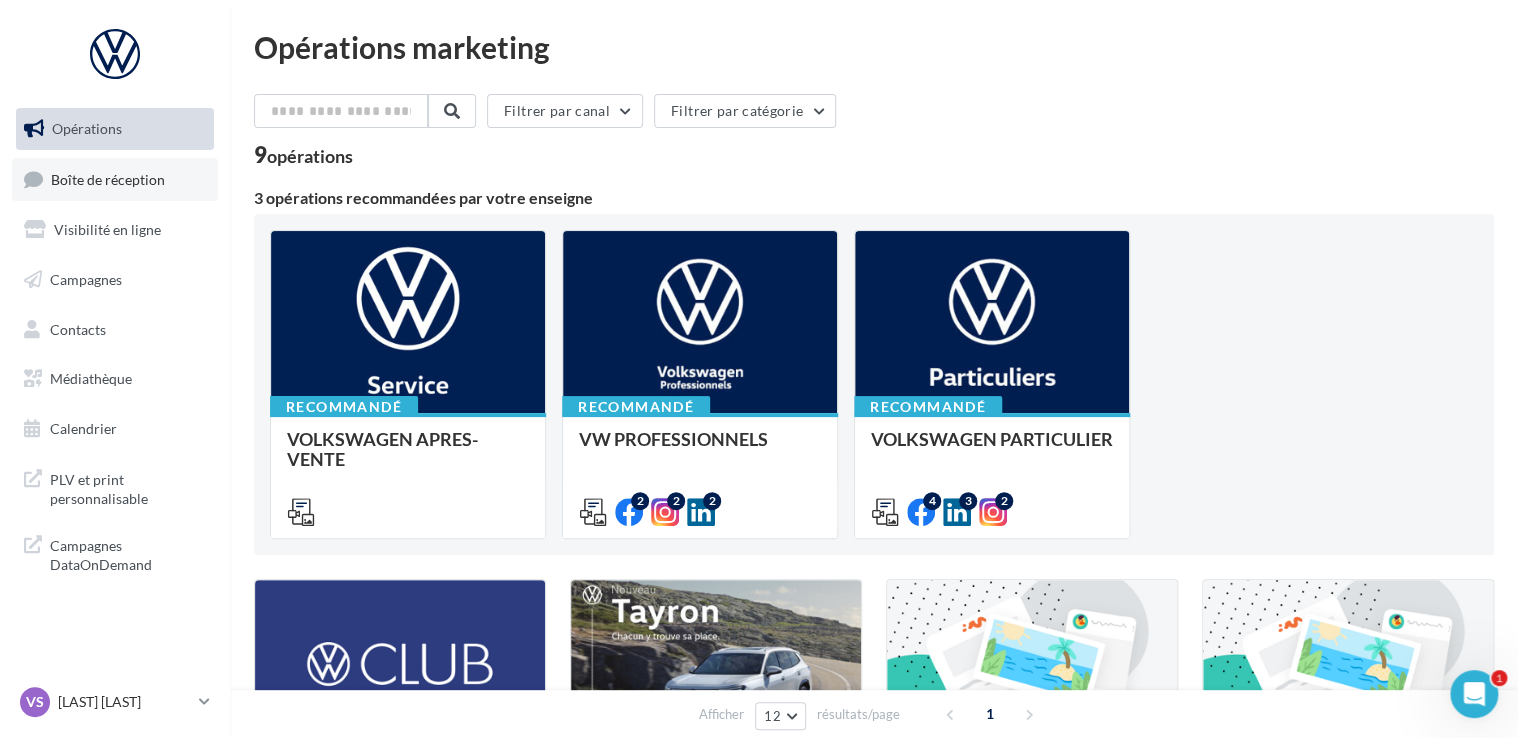 click on "Boîte de réception" at bounding box center [108, 178] 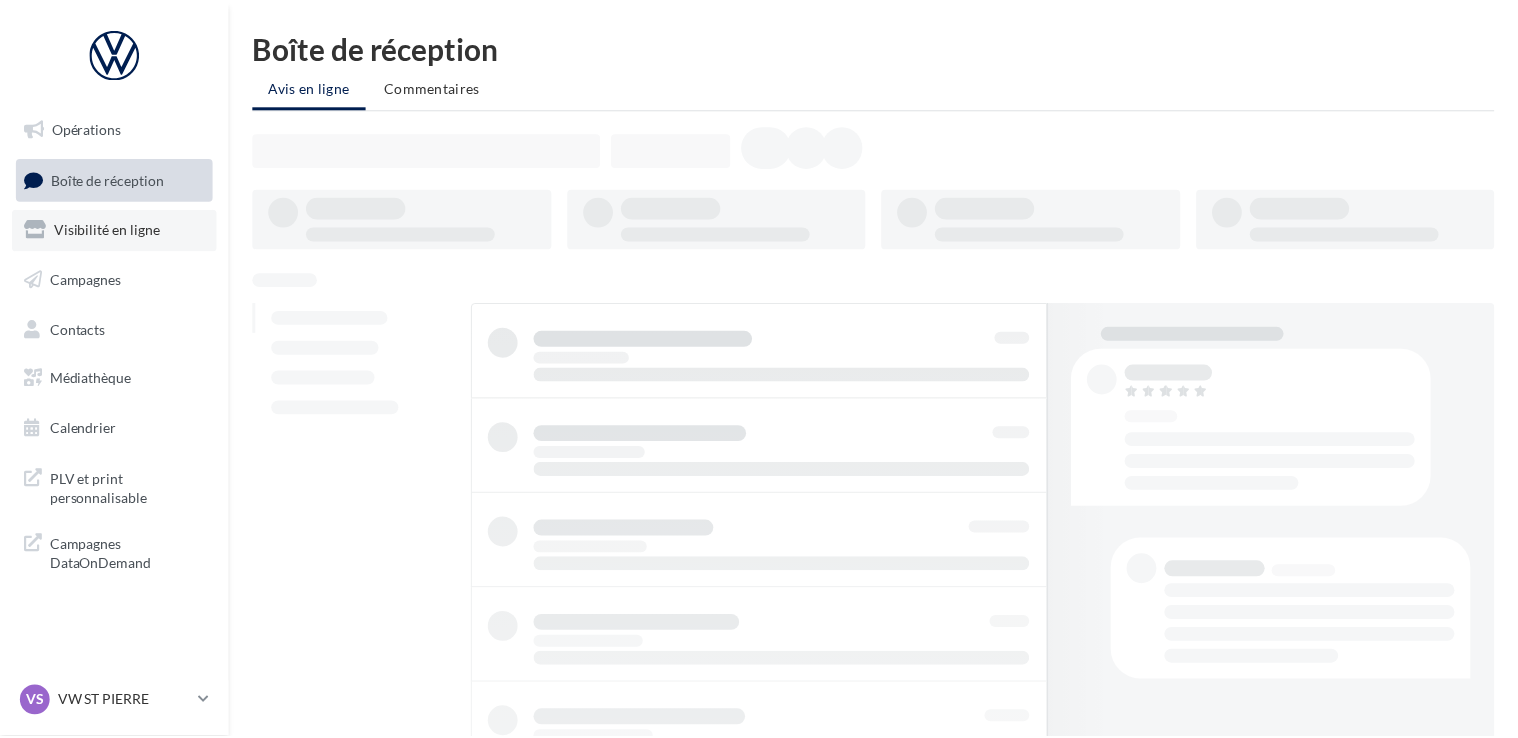 scroll, scrollTop: 0, scrollLeft: 0, axis: both 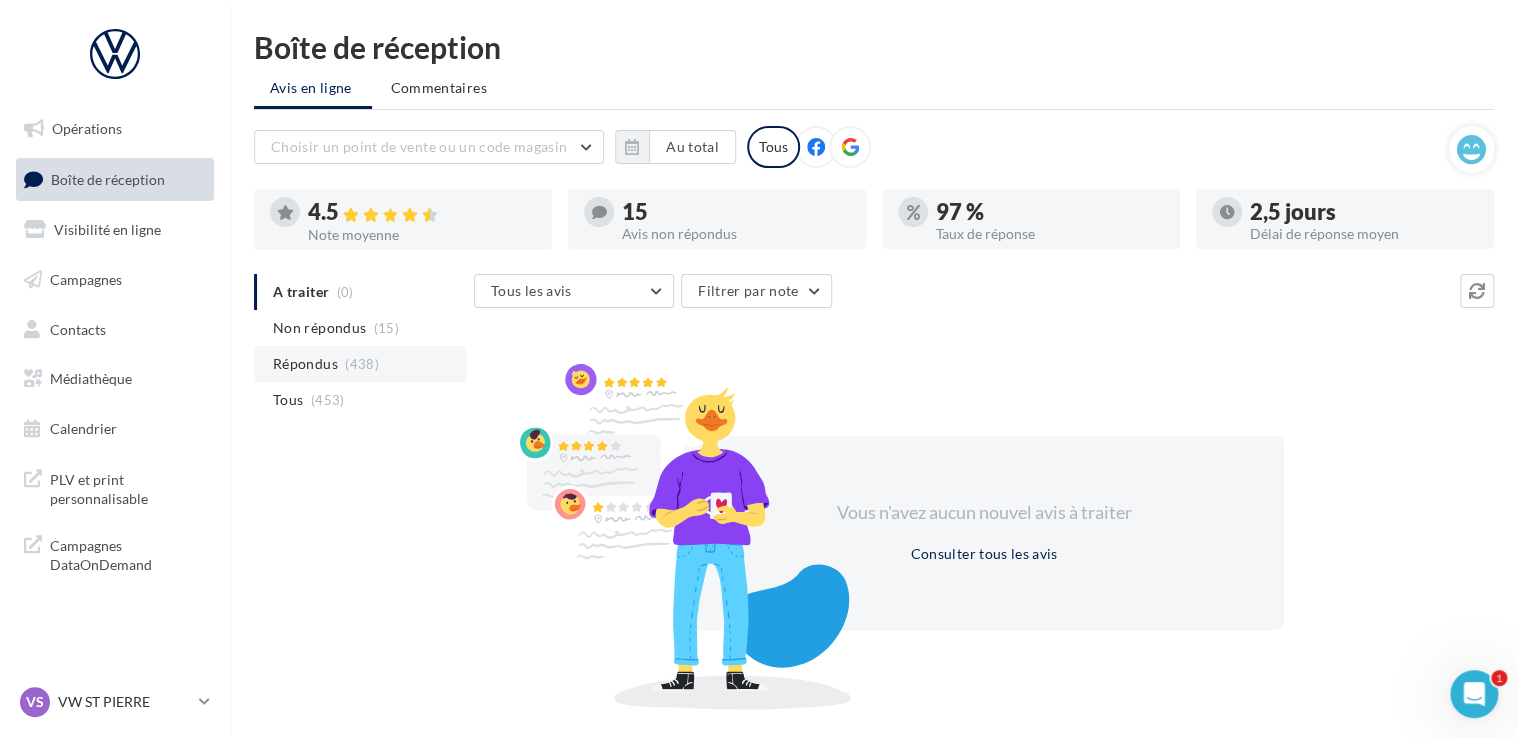 click on "Répondus" at bounding box center (305, 364) 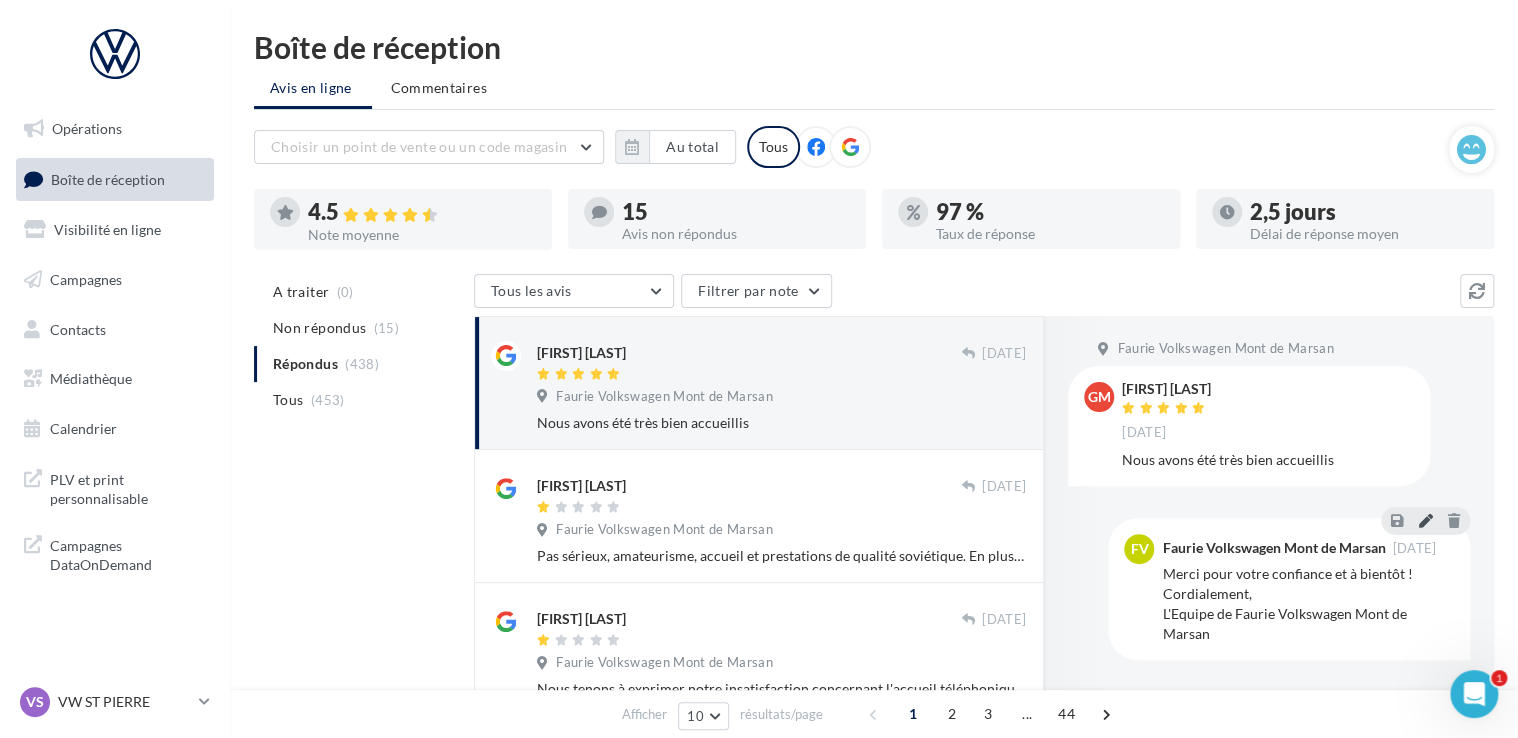 click at bounding box center (1425, 520) 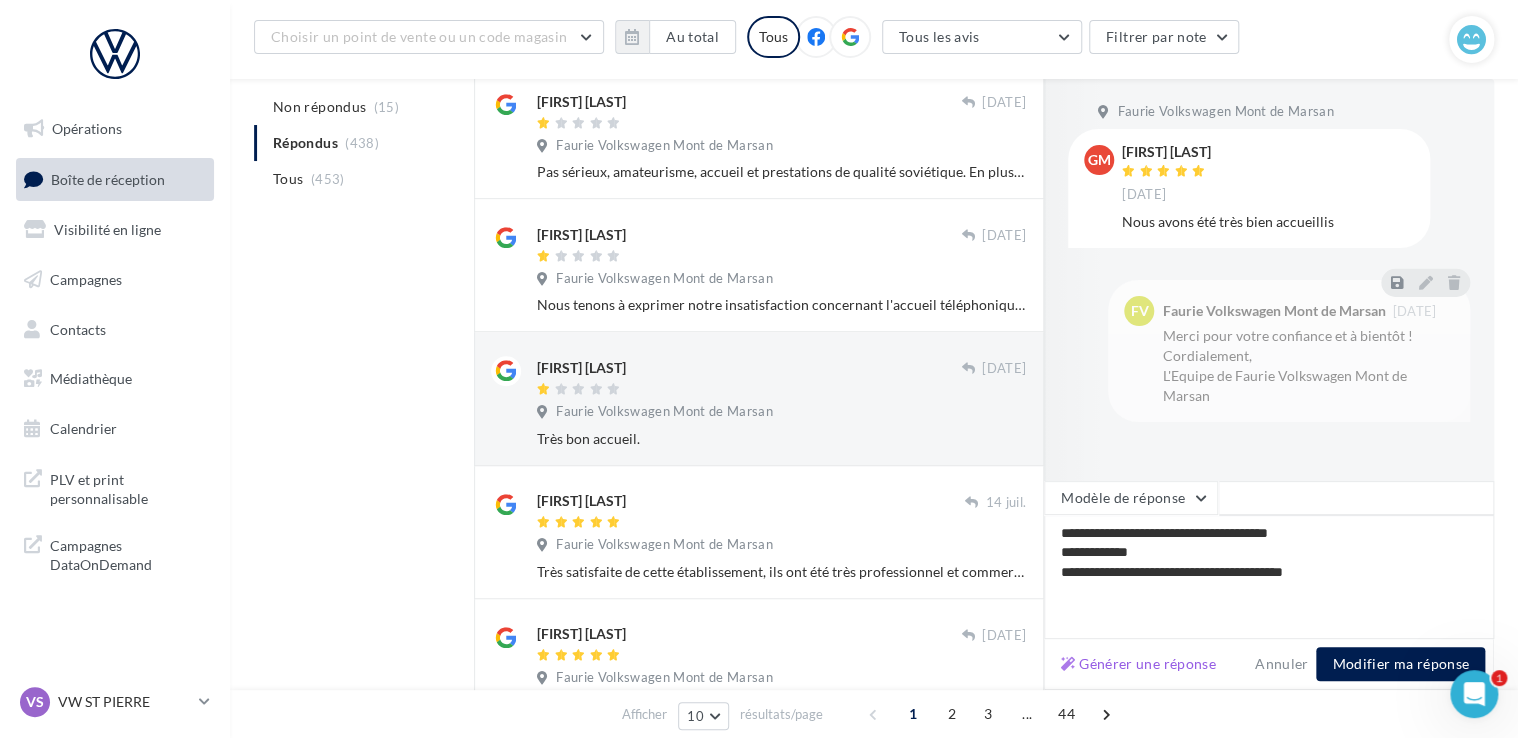 scroll, scrollTop: 372, scrollLeft: 0, axis: vertical 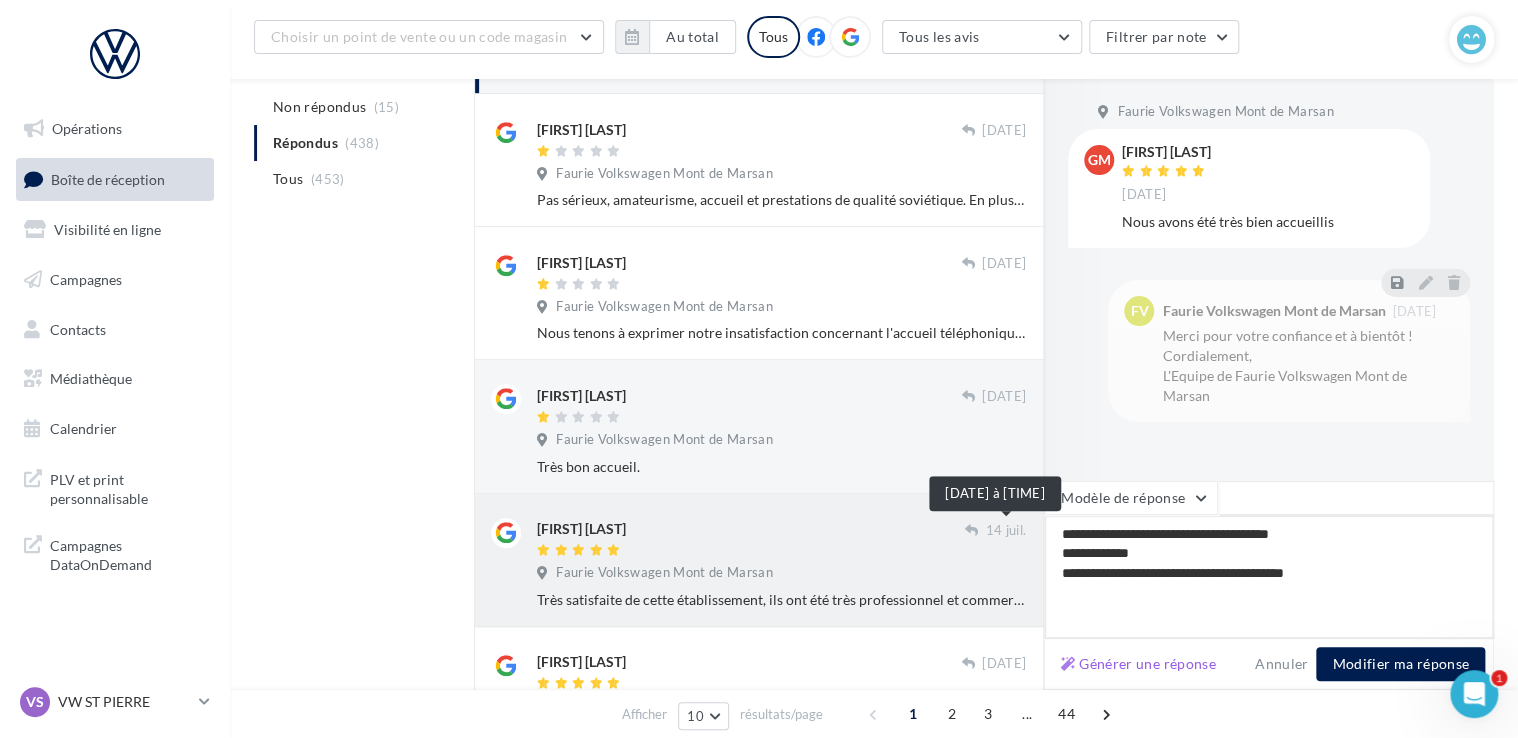 drag, startPoint x: 1364, startPoint y: 574, endPoint x: 994, endPoint y: 505, distance: 376.37878 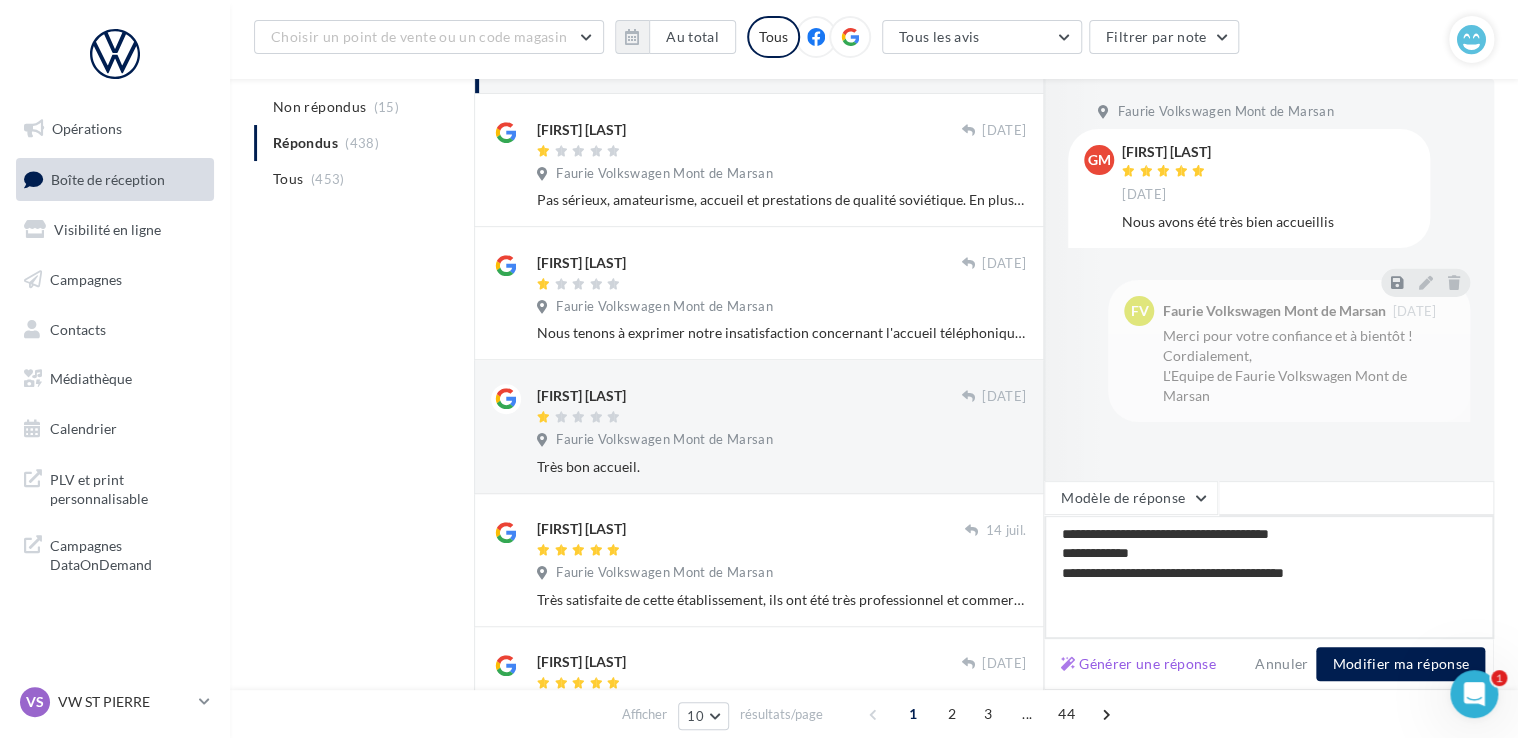 paste on "**********" 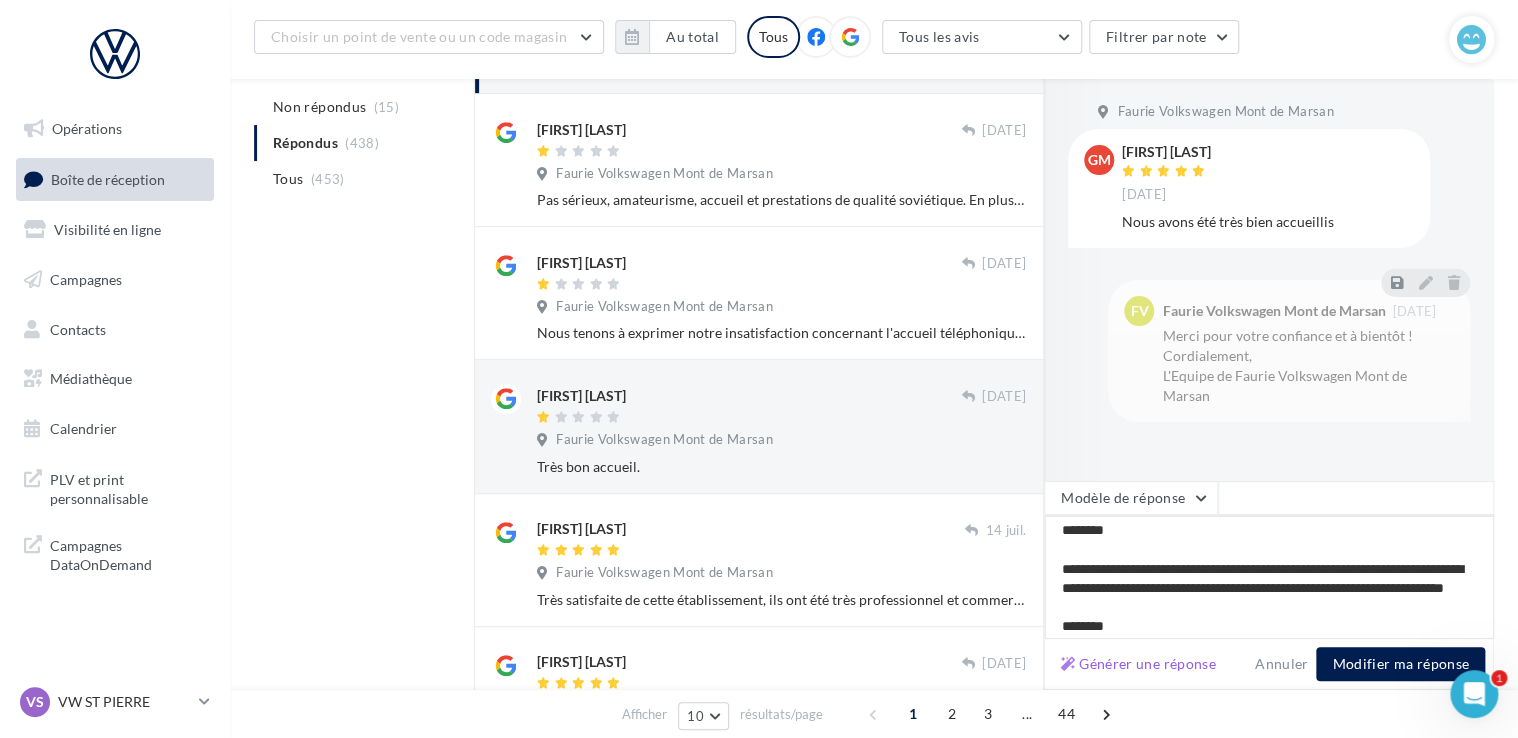 scroll, scrollTop: 0, scrollLeft: 0, axis: both 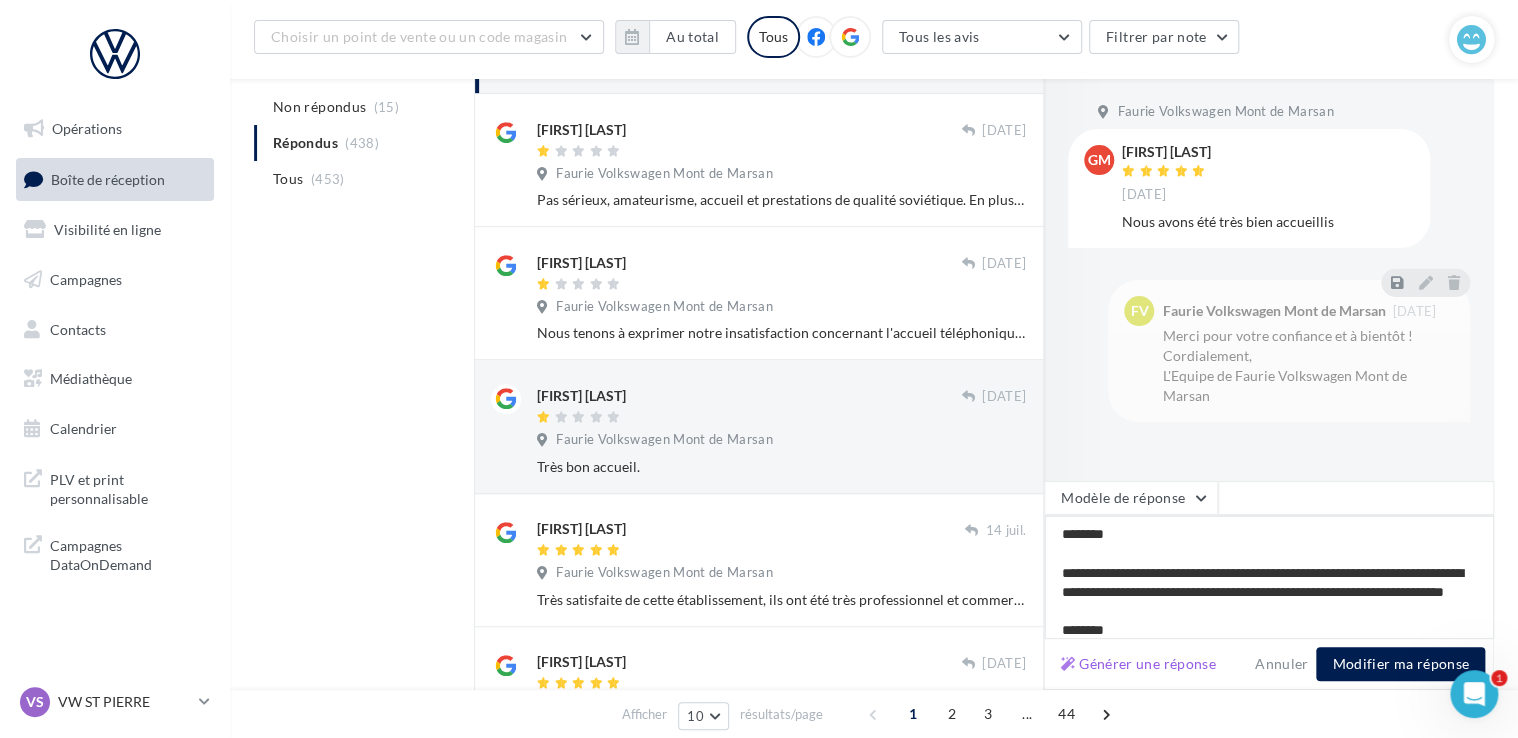 click on "**********" at bounding box center [1269, 577] 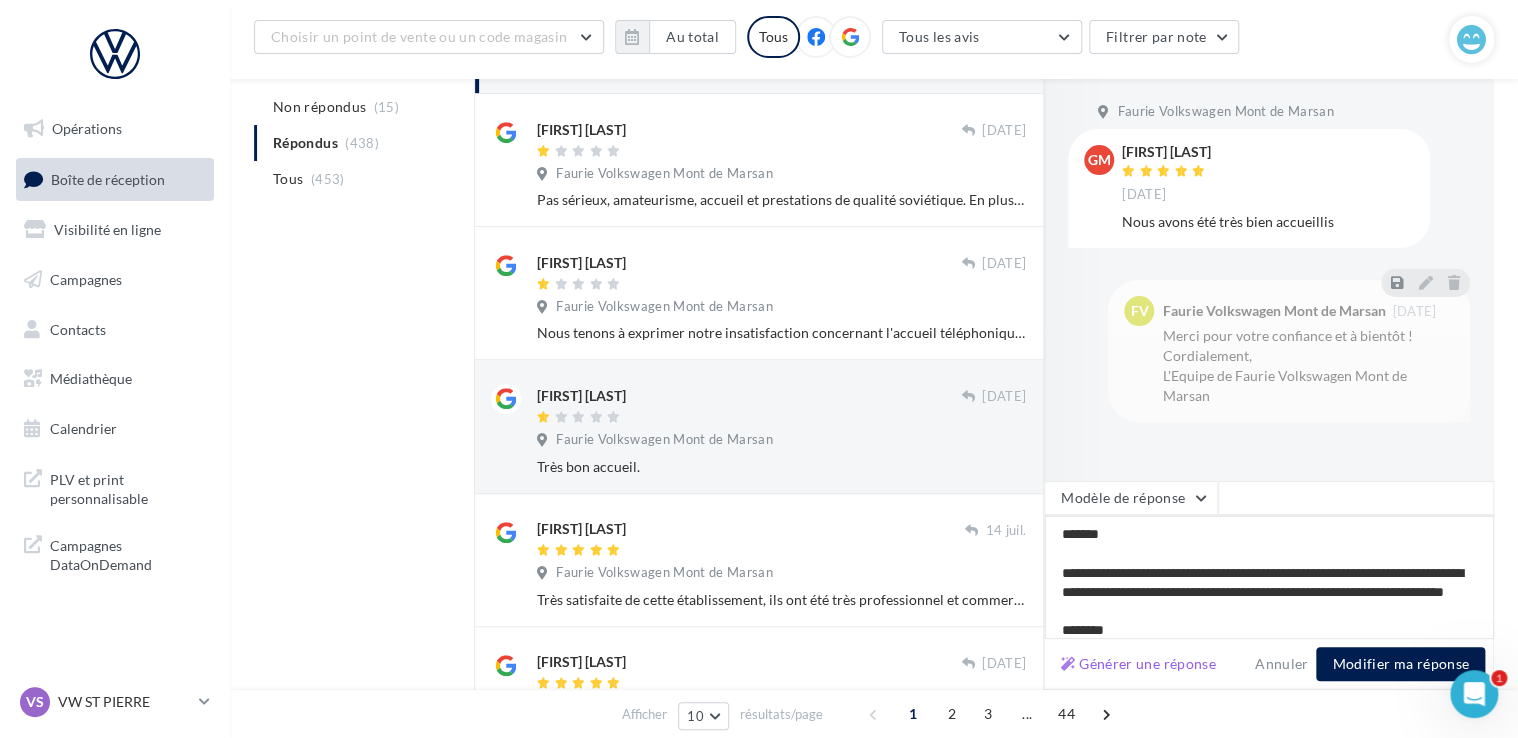 type on "**********" 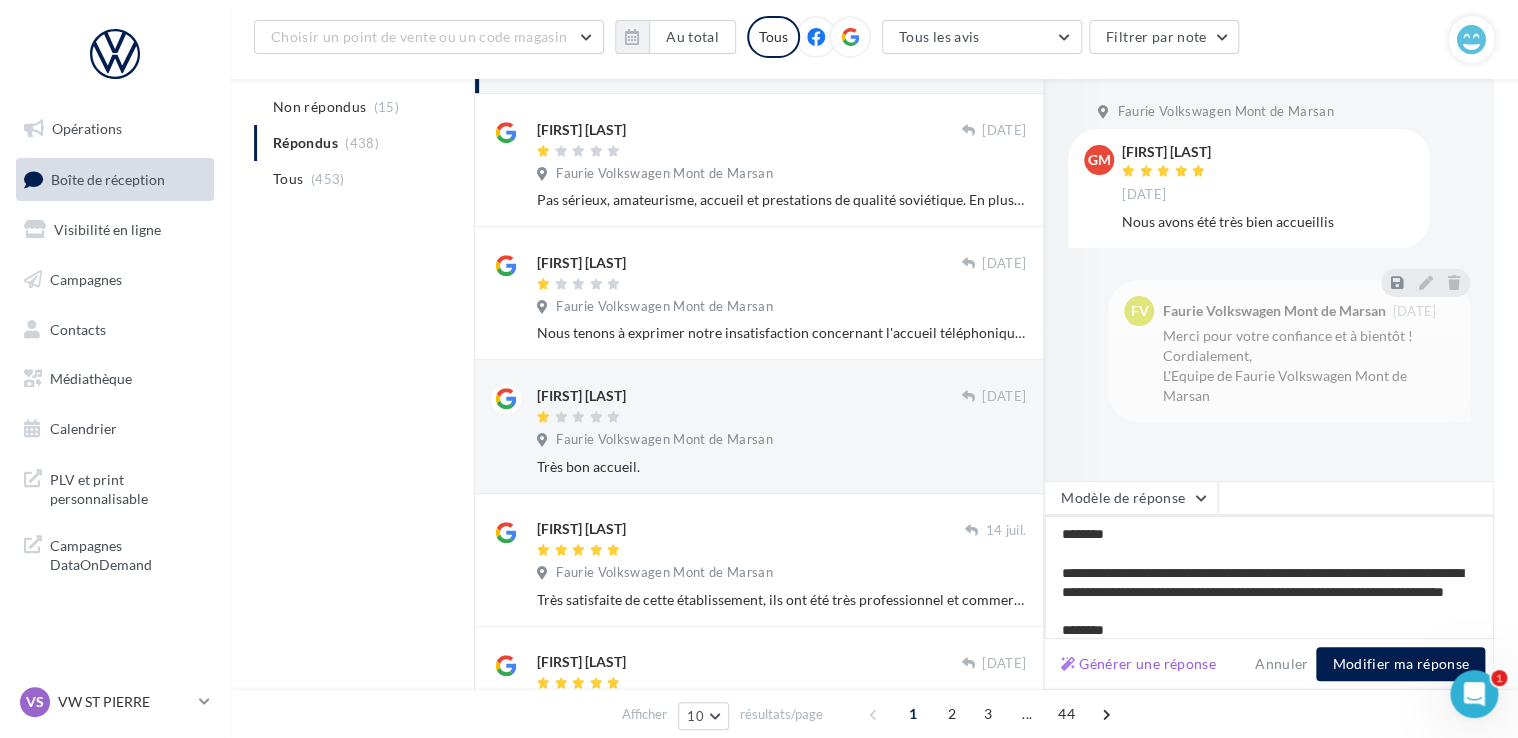 type on "**********" 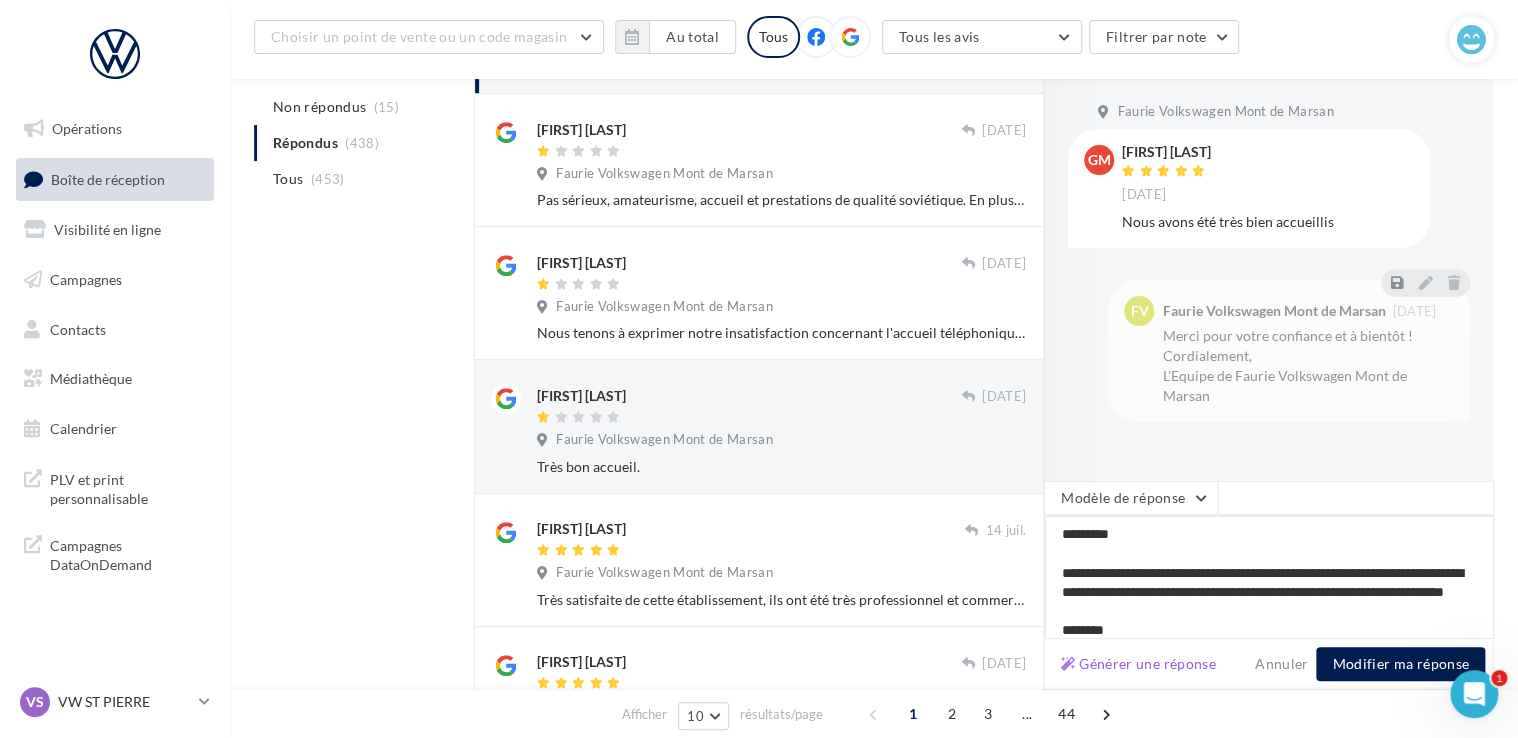 type on "**********" 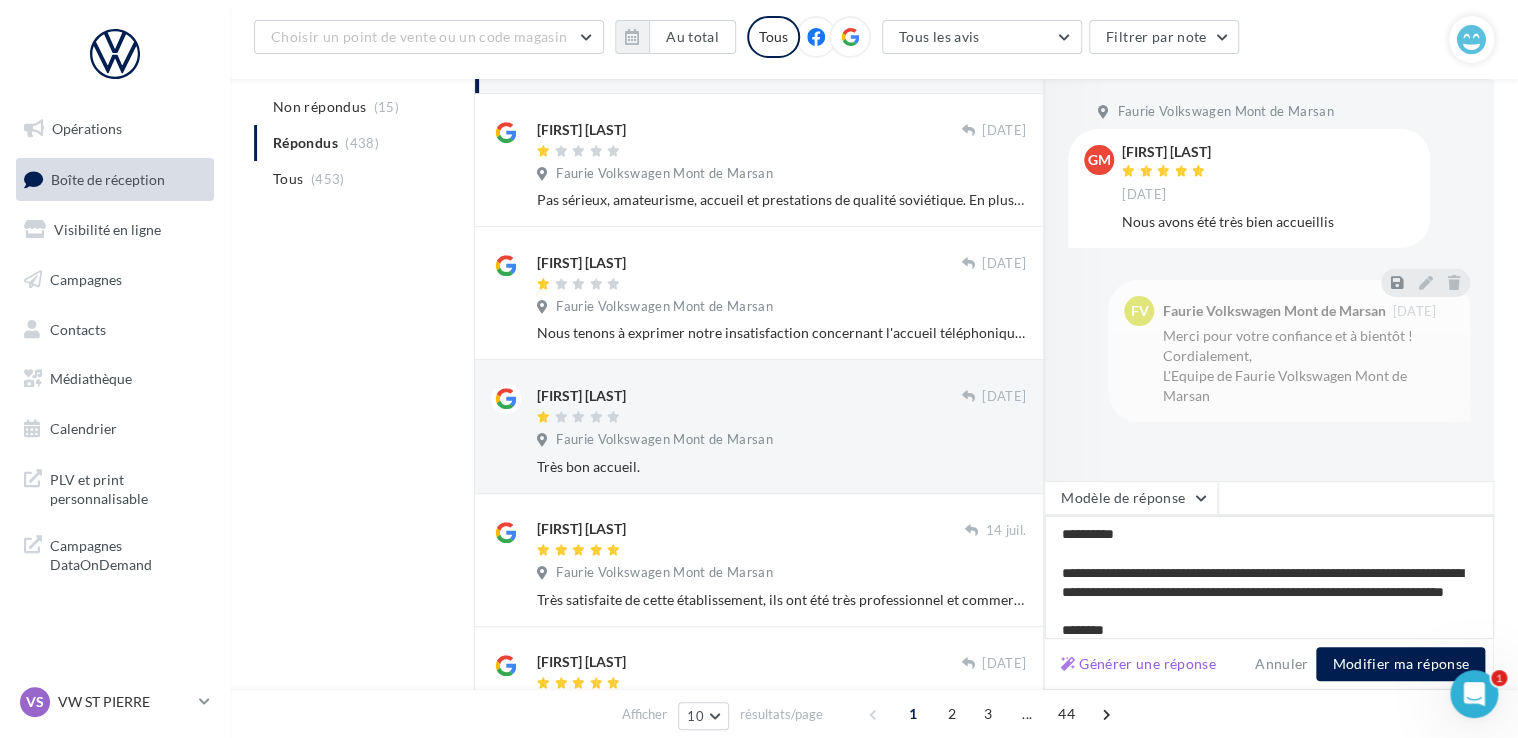 type on "**********" 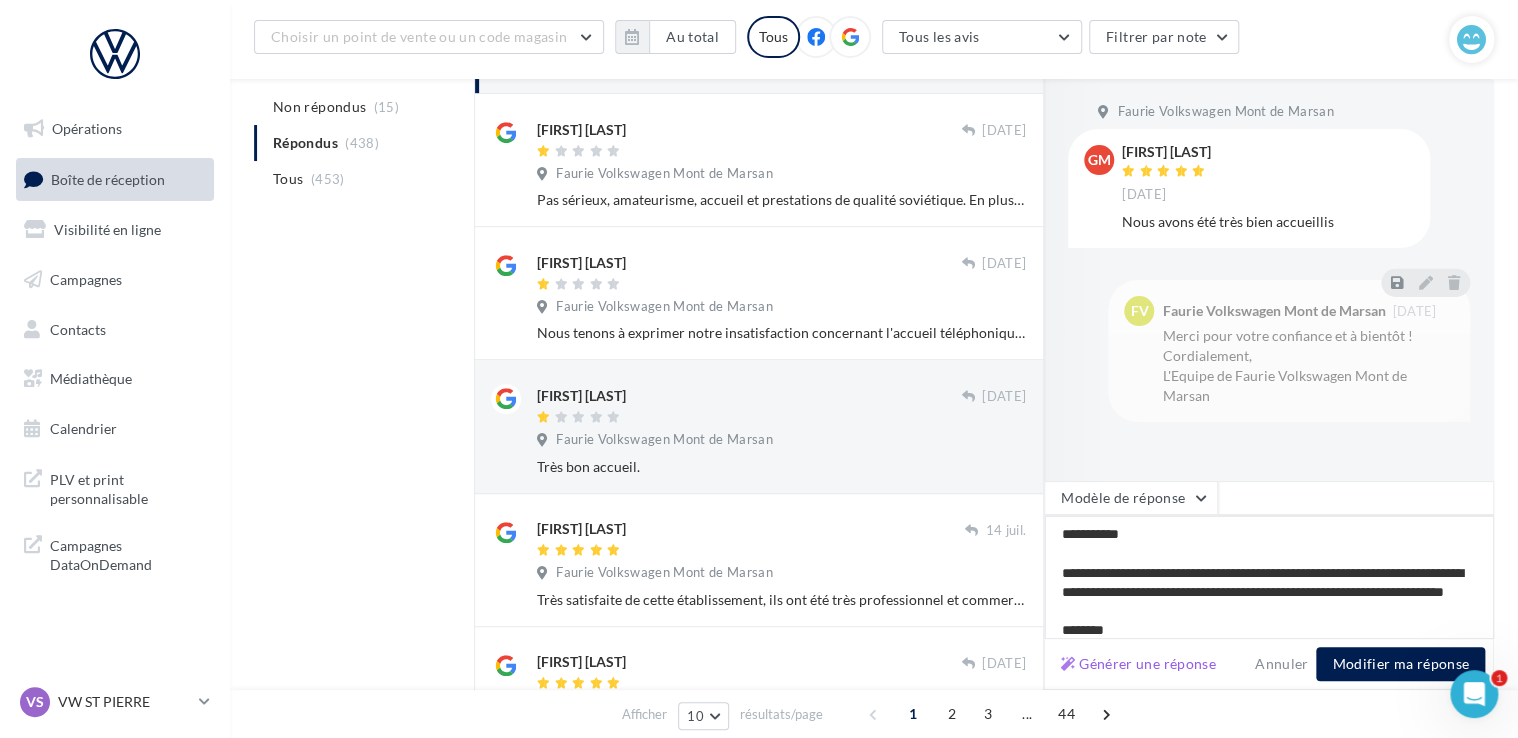 type on "**********" 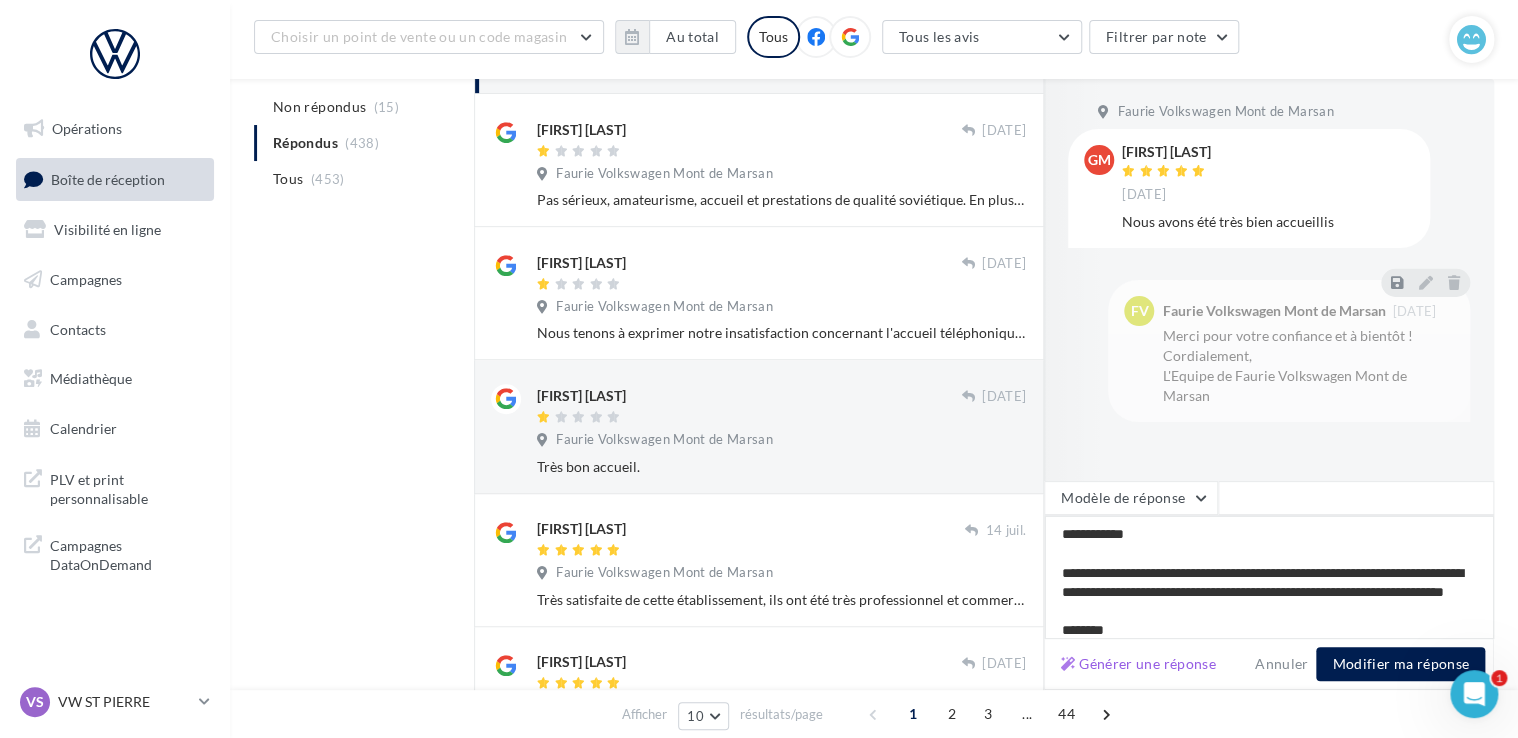 type on "**********" 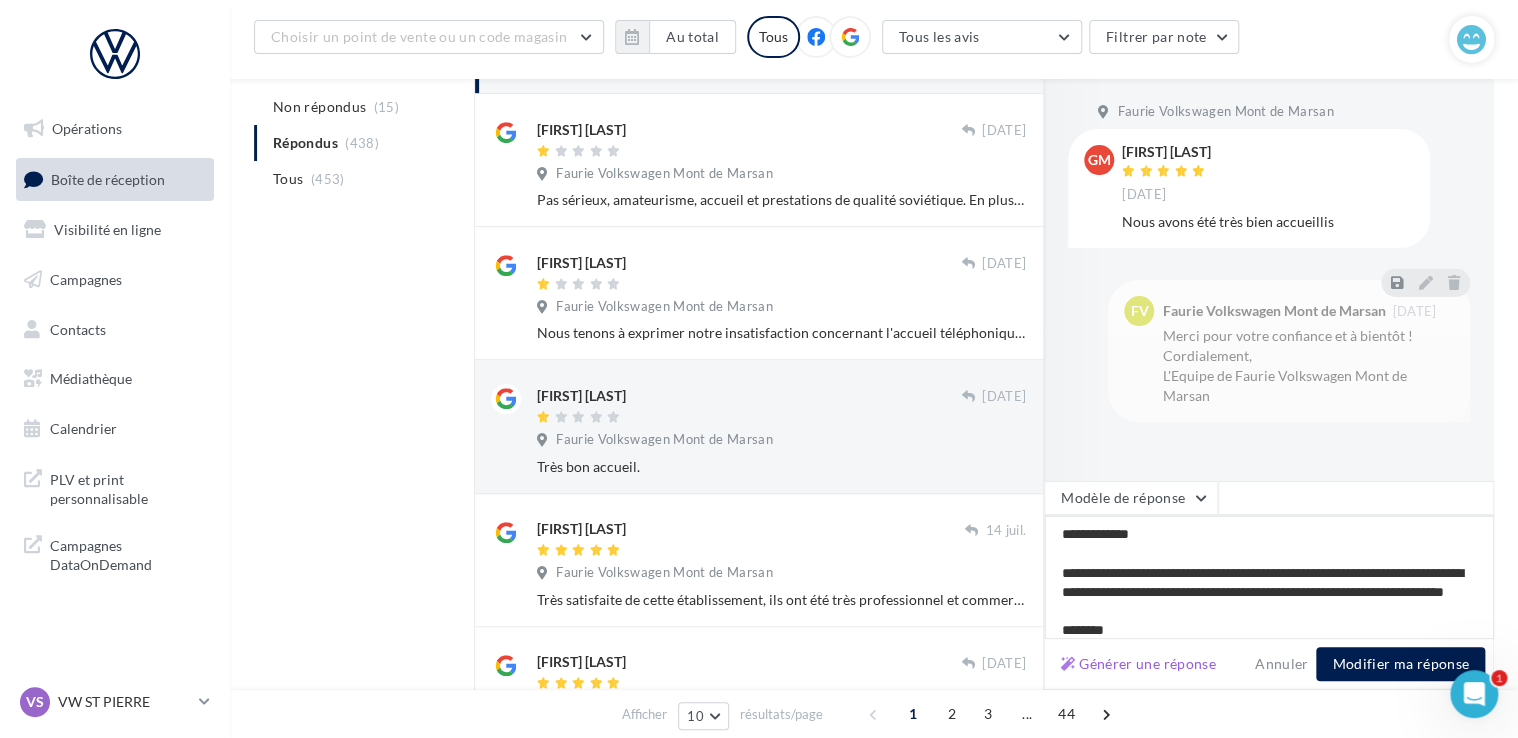 type on "**********" 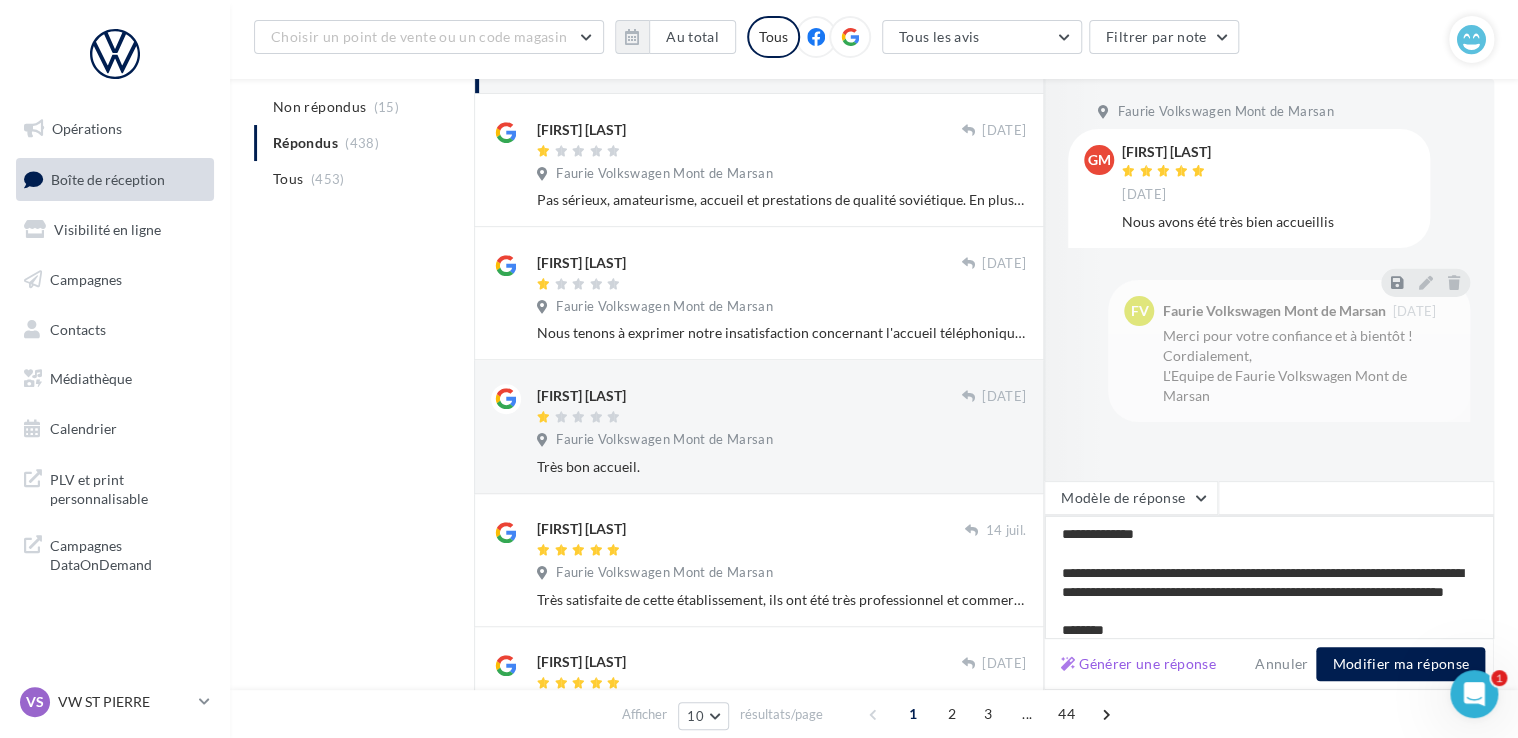 type on "**********" 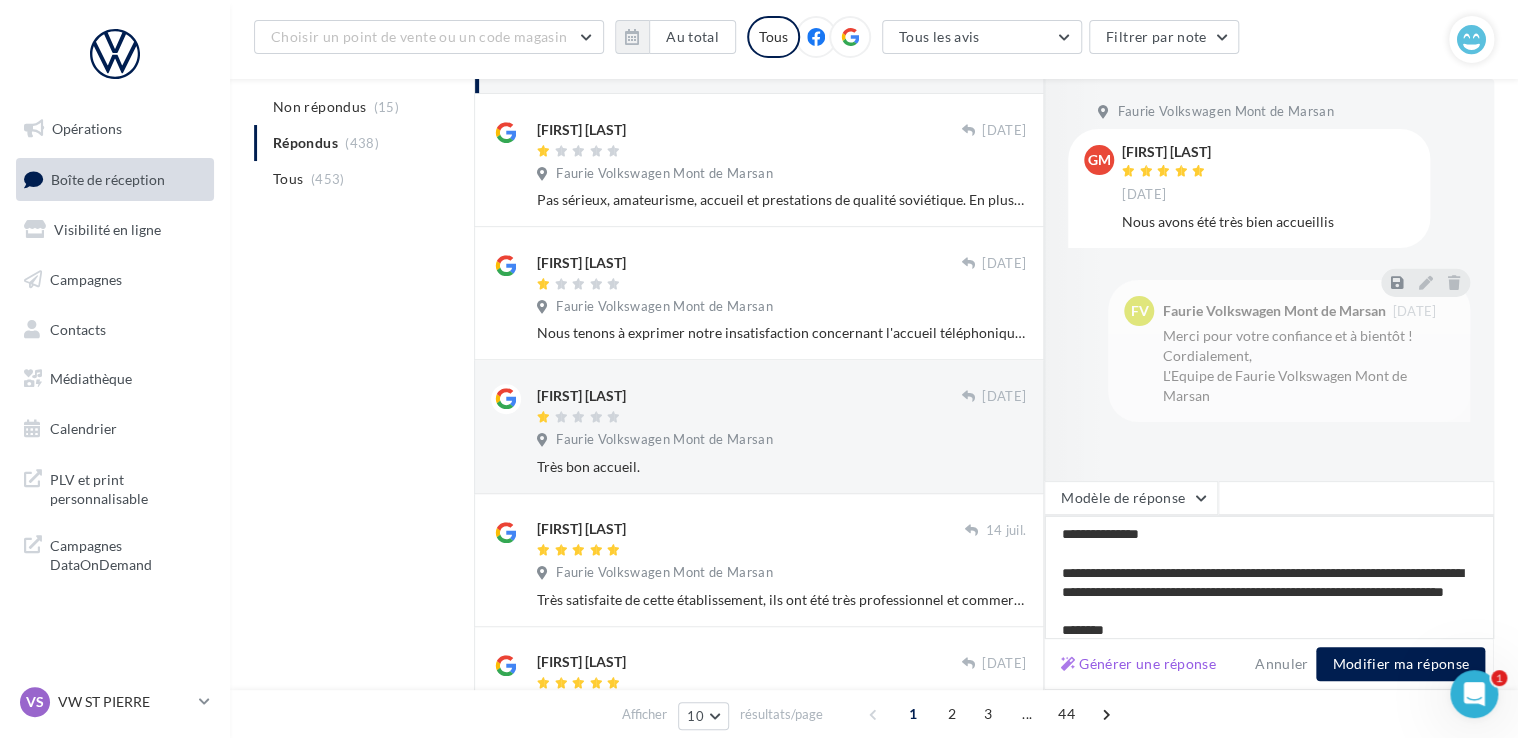 type on "**********" 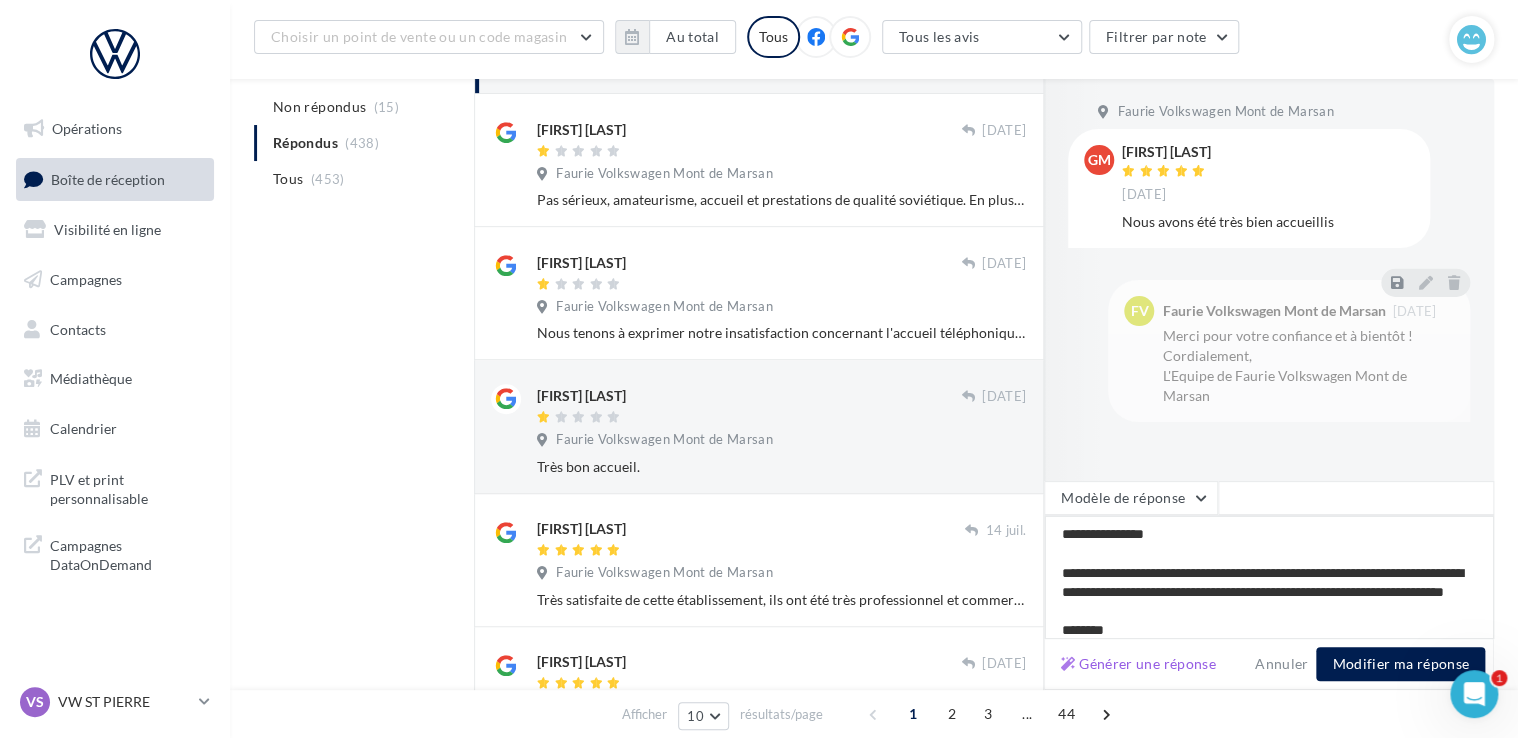 type on "**********" 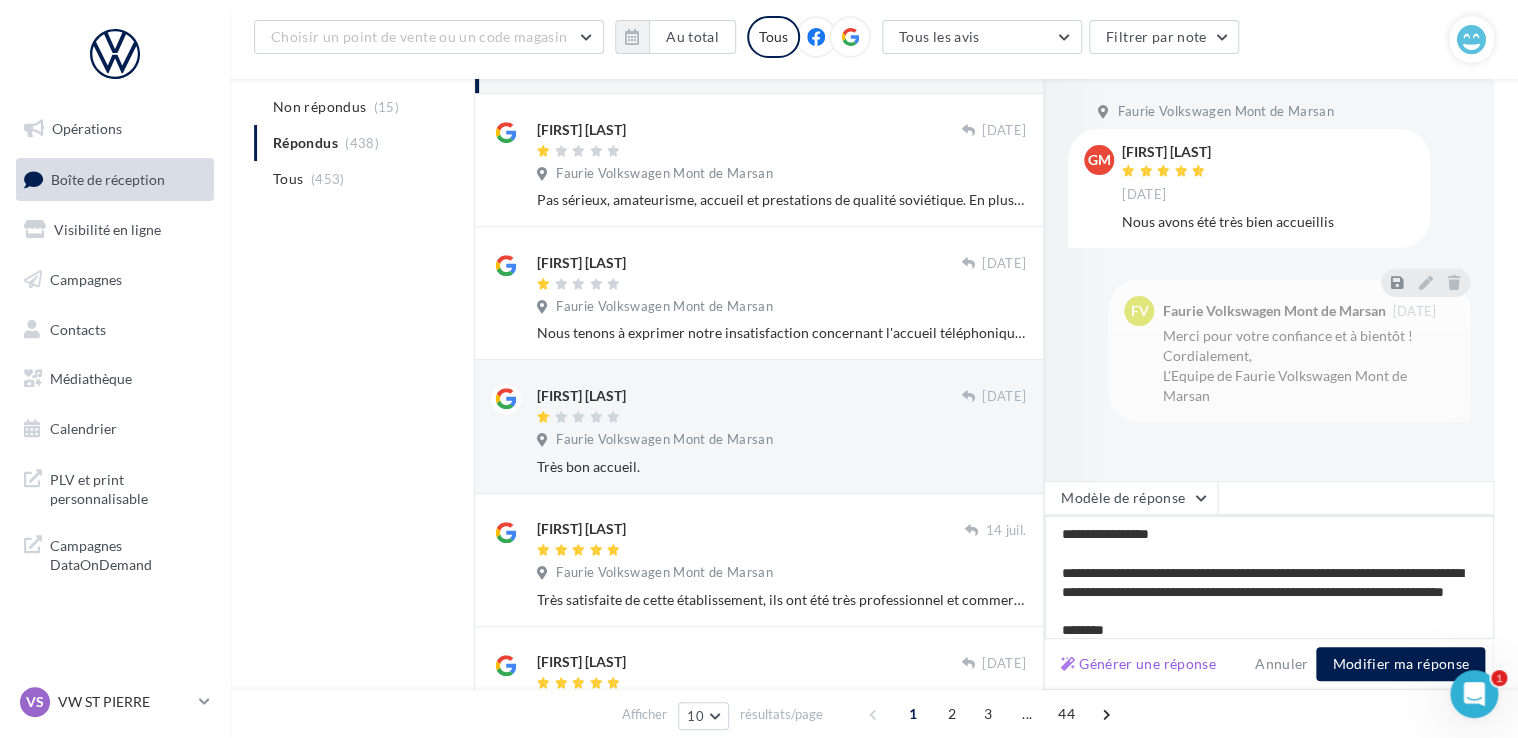 type on "**********" 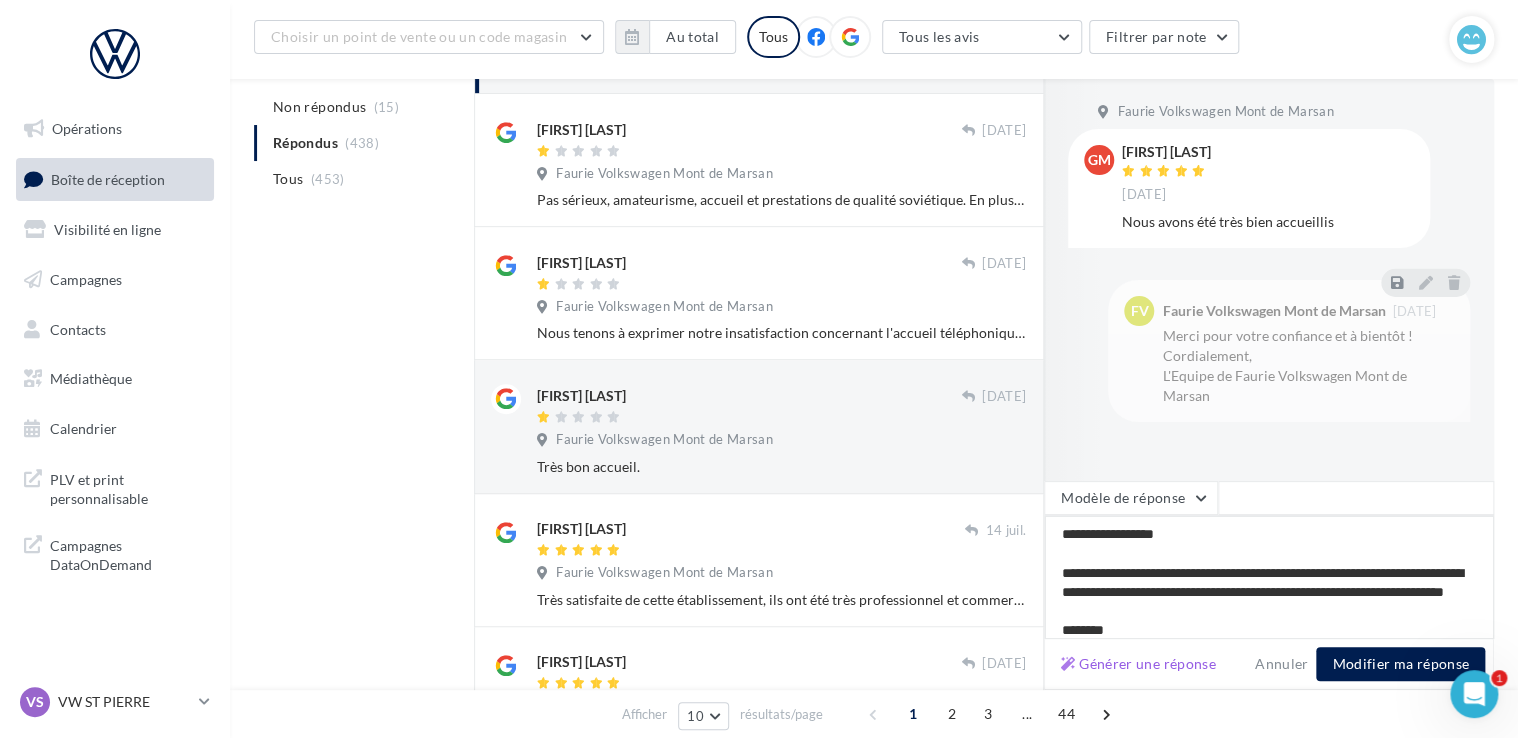 type on "**********" 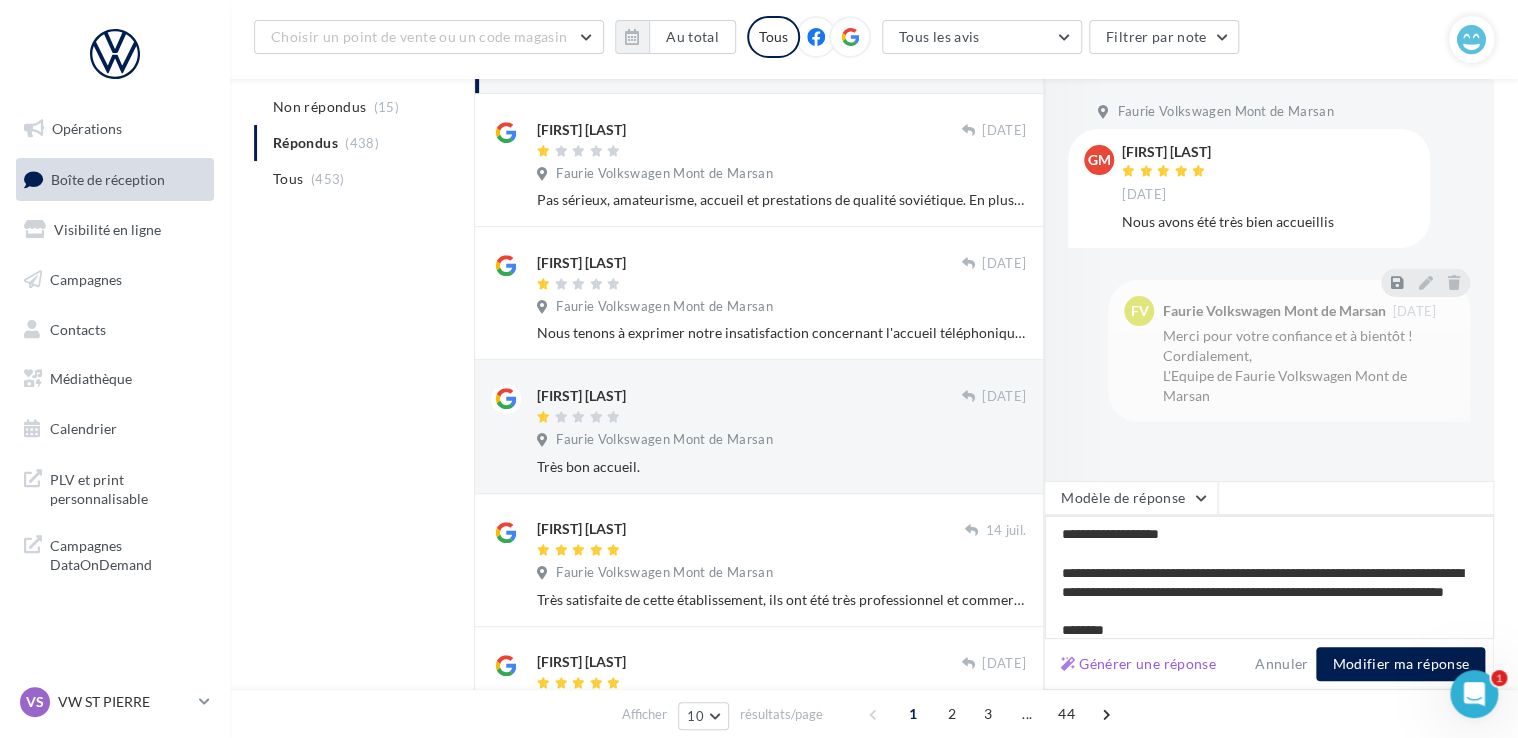 type on "**********" 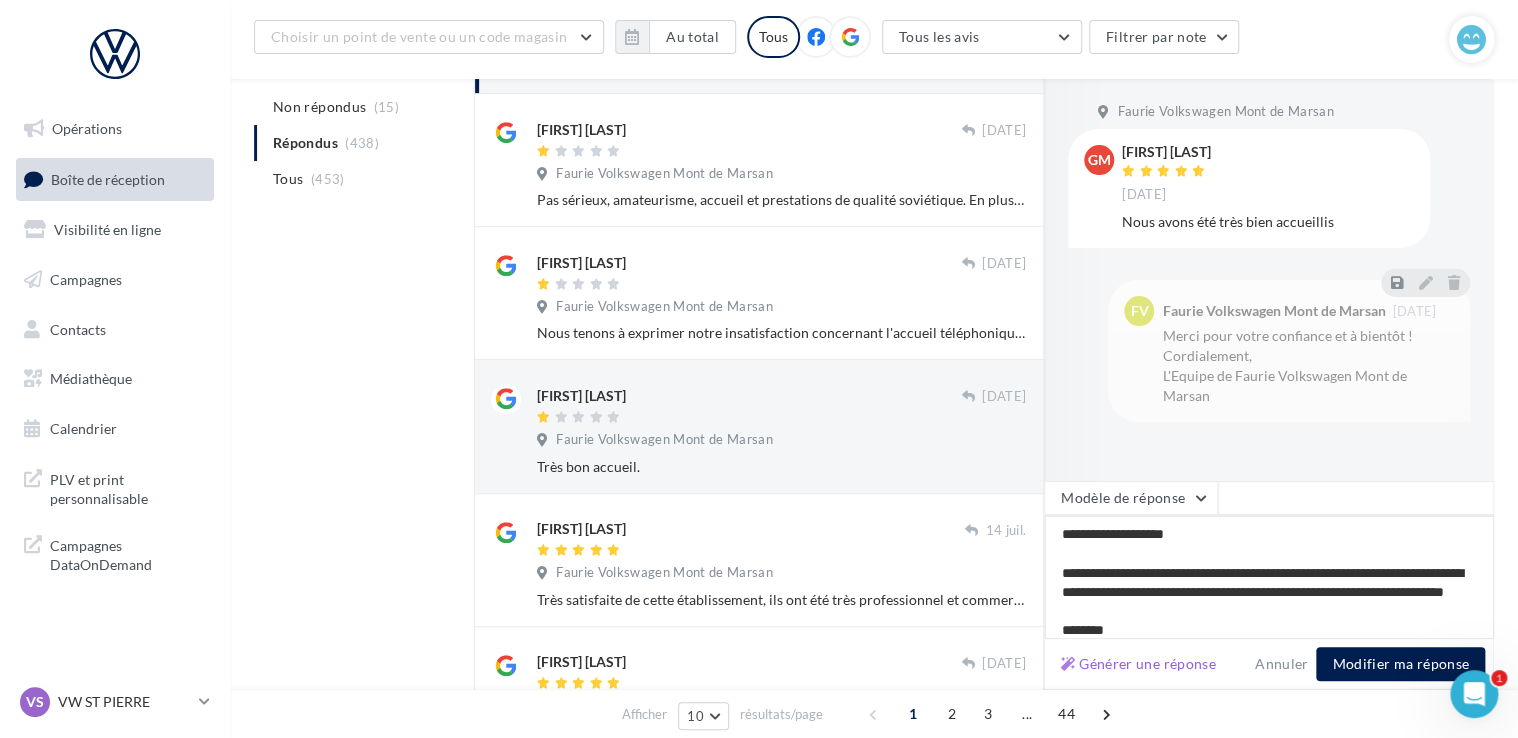 type on "**********" 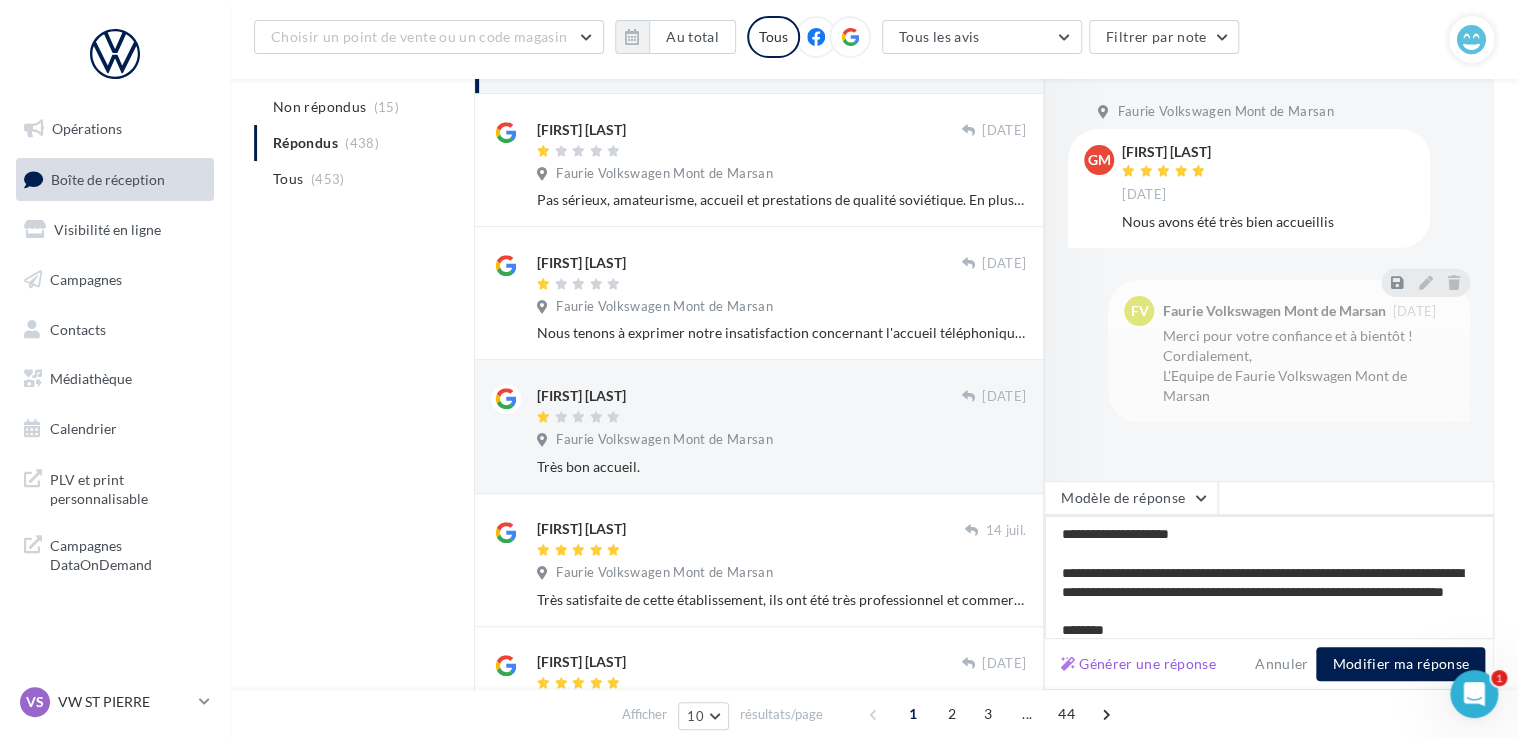 type on "**********" 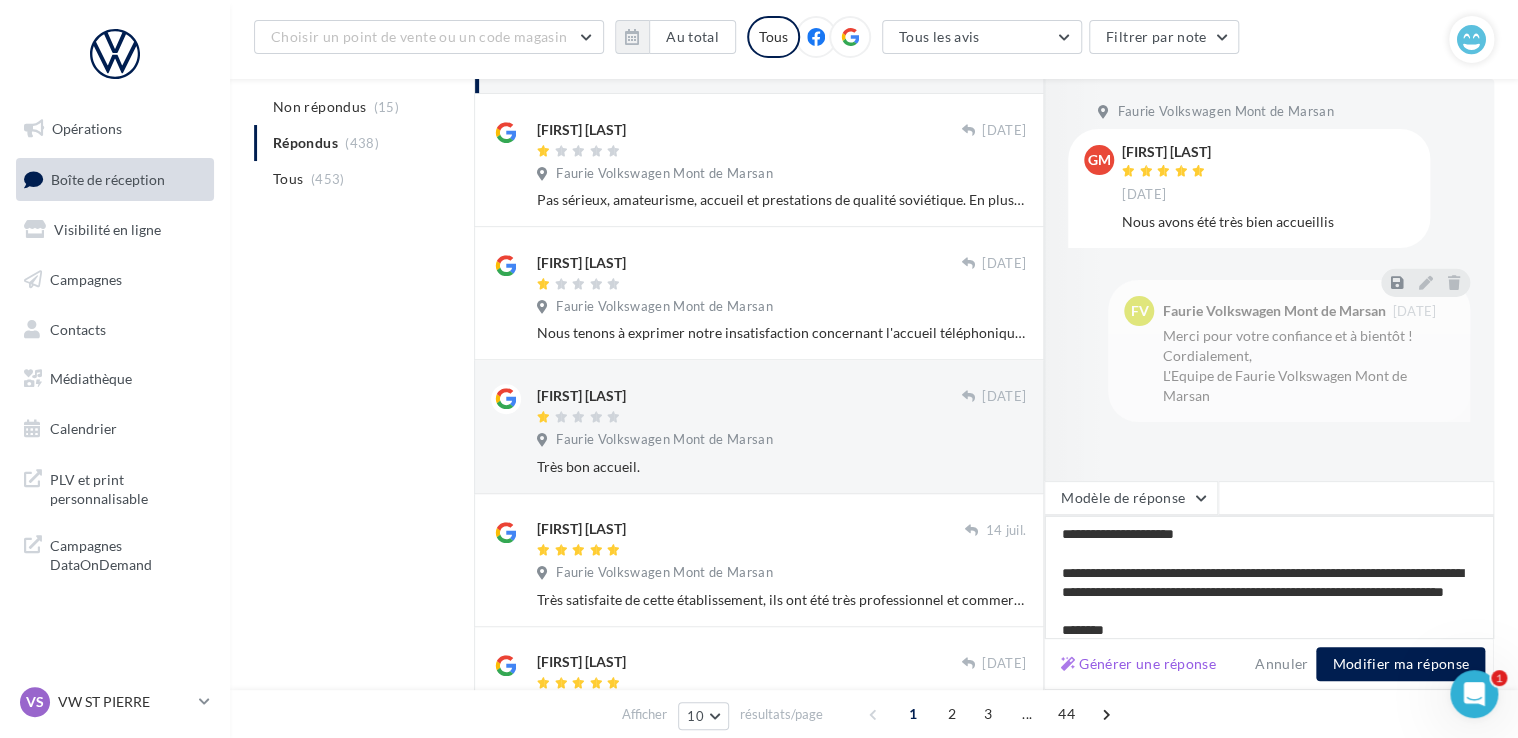 type on "**********" 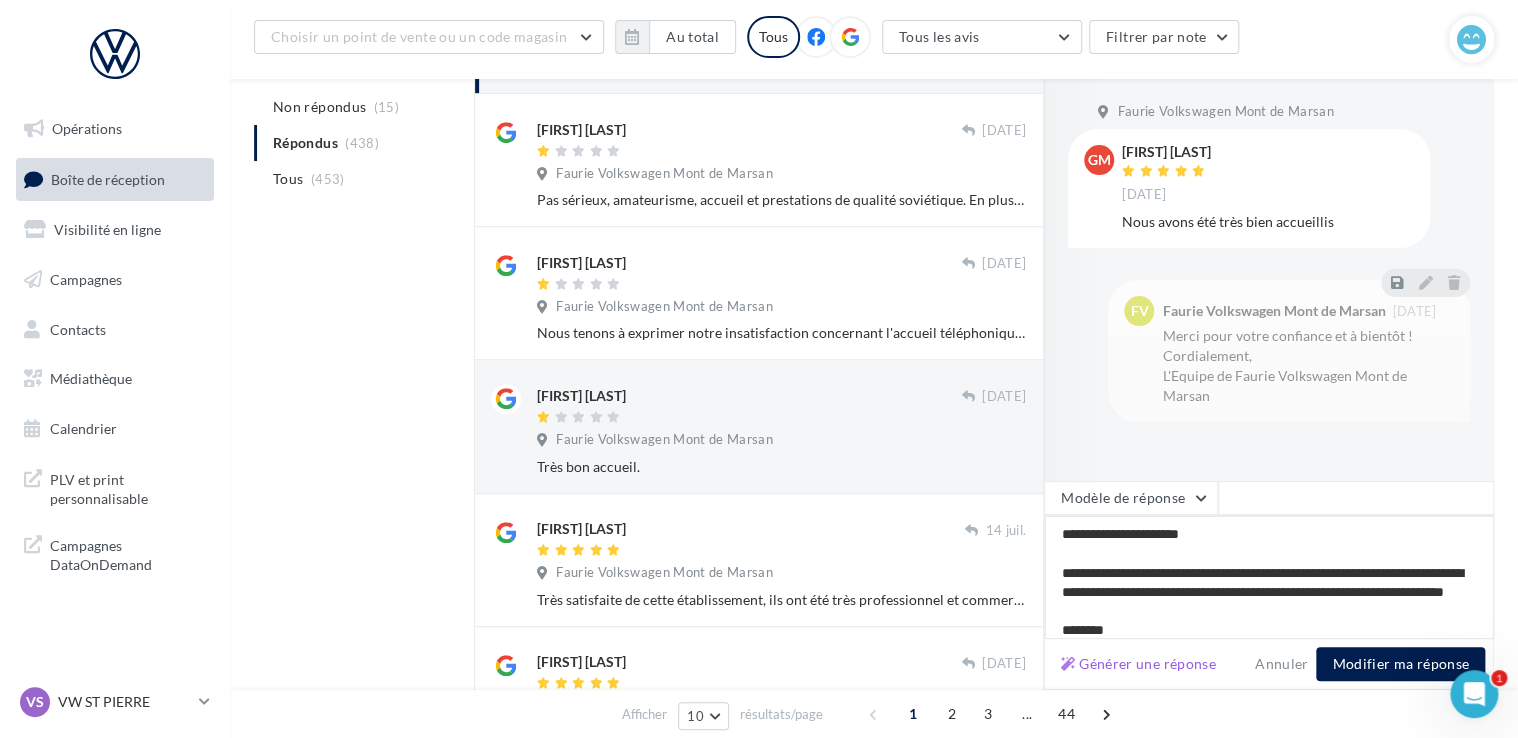 type on "**********" 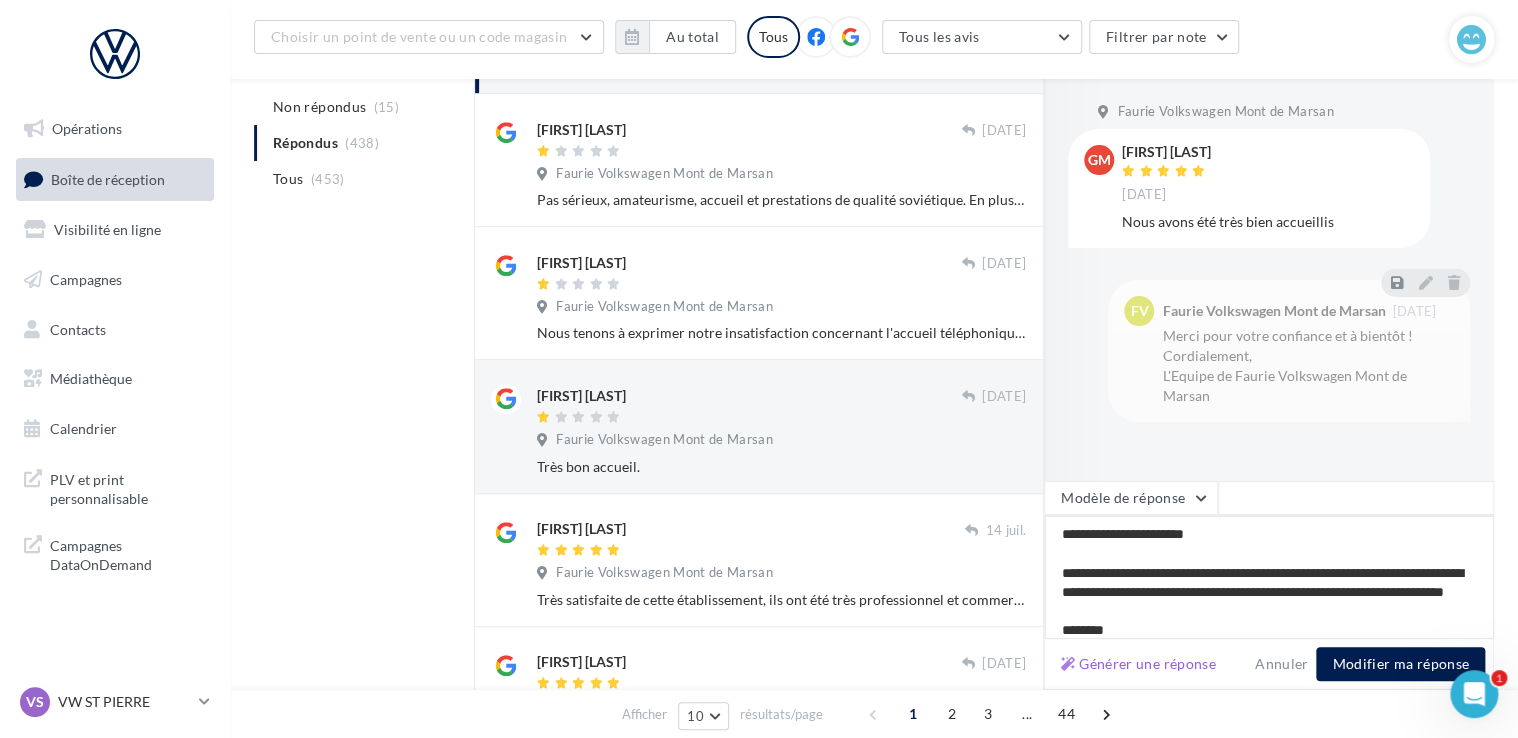 click on "**********" at bounding box center [1269, 577] 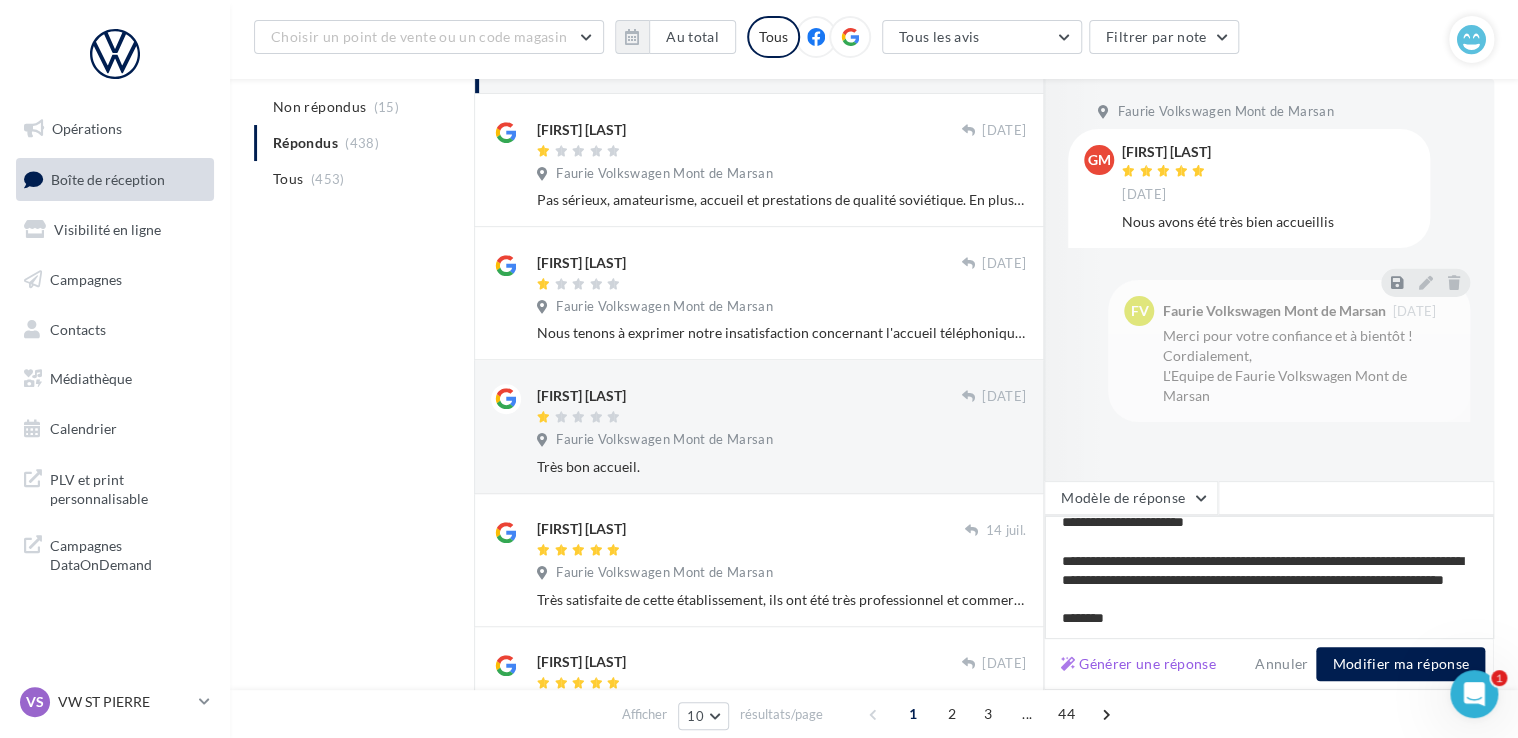 scroll, scrollTop: 29, scrollLeft: 0, axis: vertical 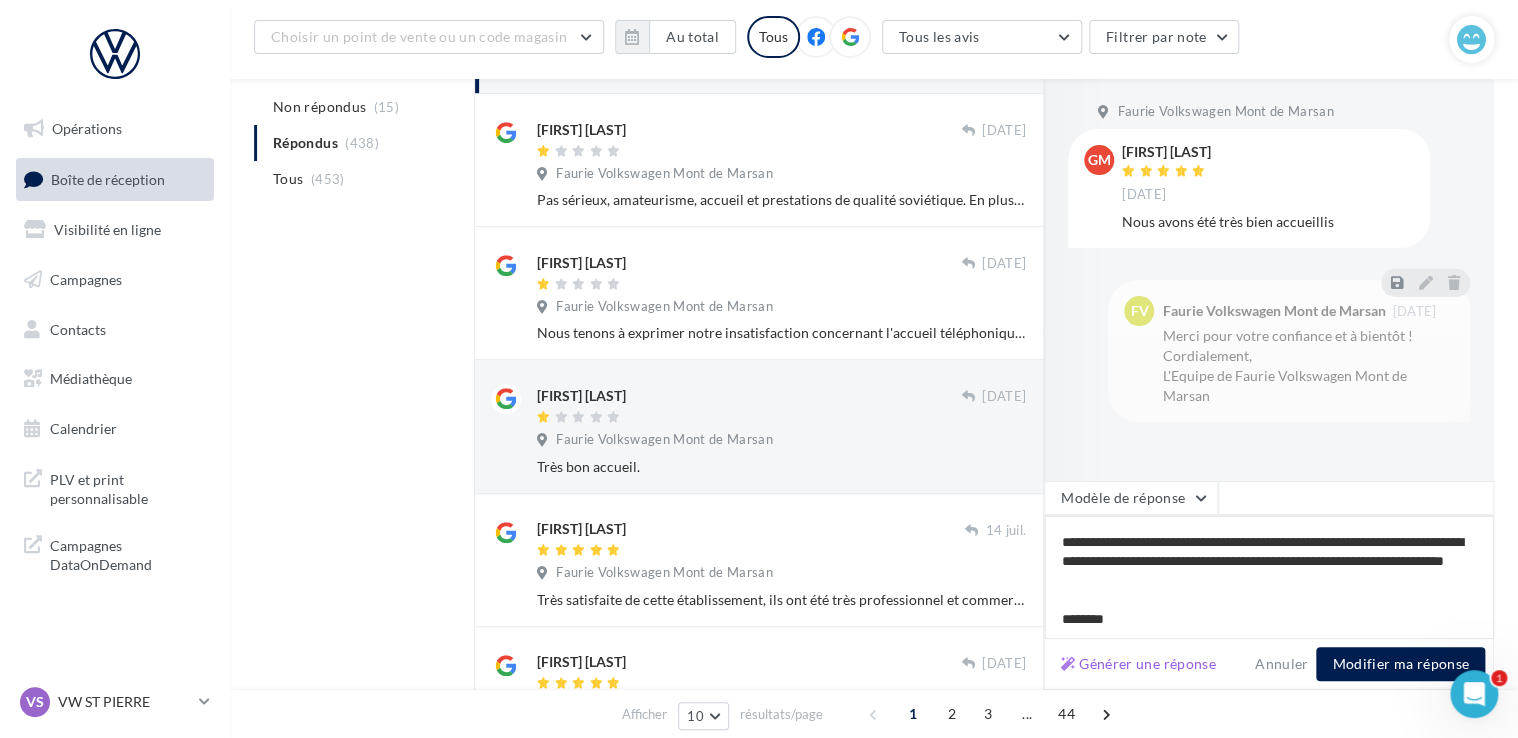 type on "**********" 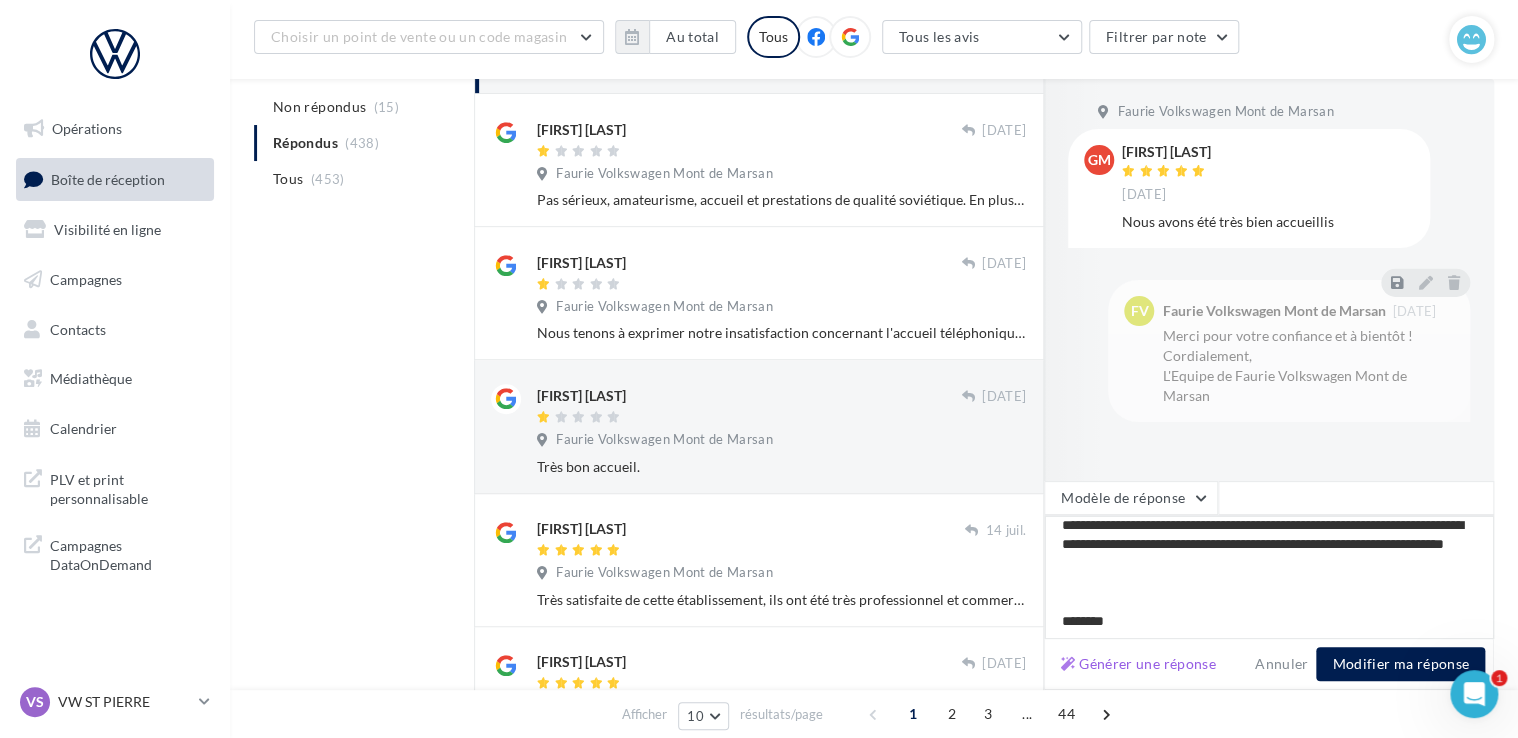 scroll, scrollTop: 68, scrollLeft: 0, axis: vertical 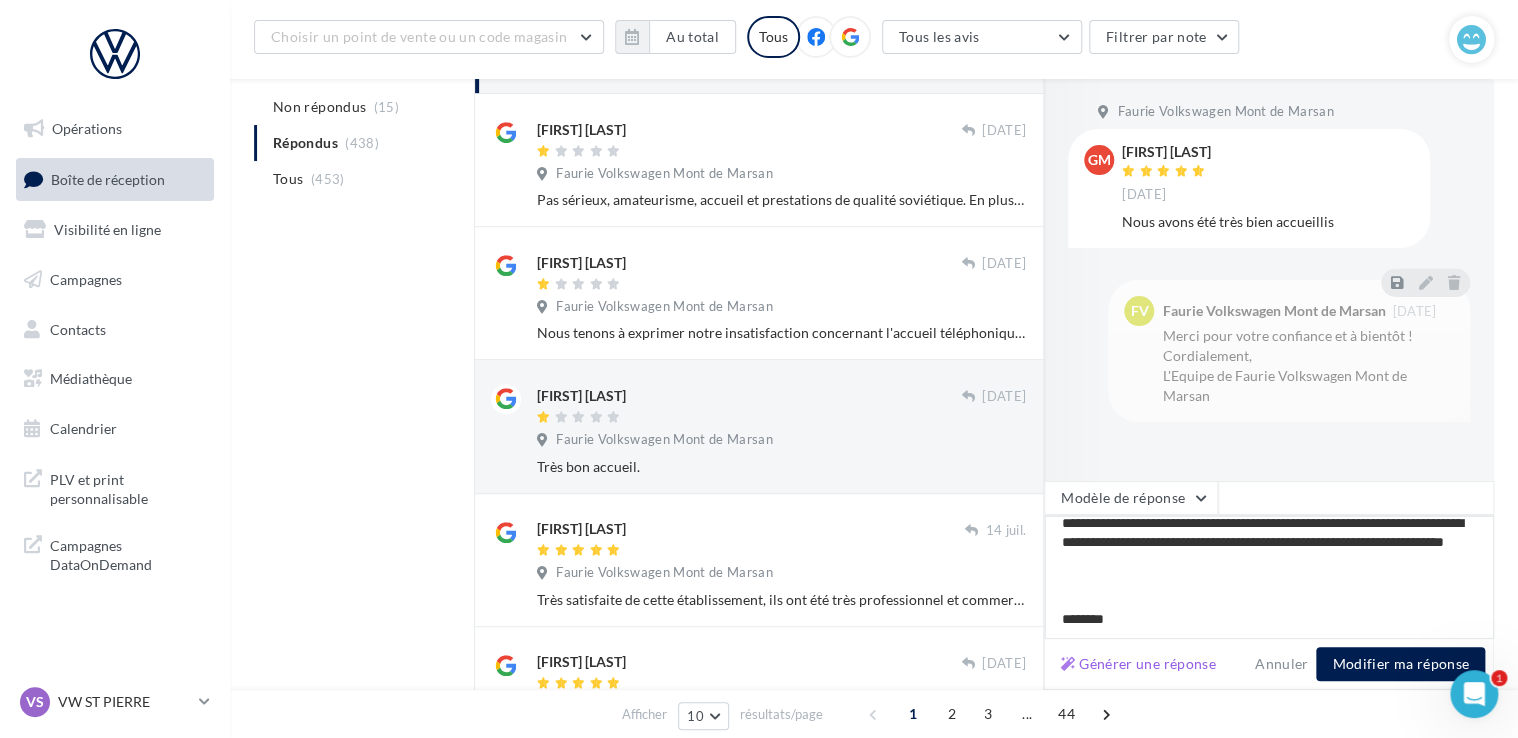 type on "**********" 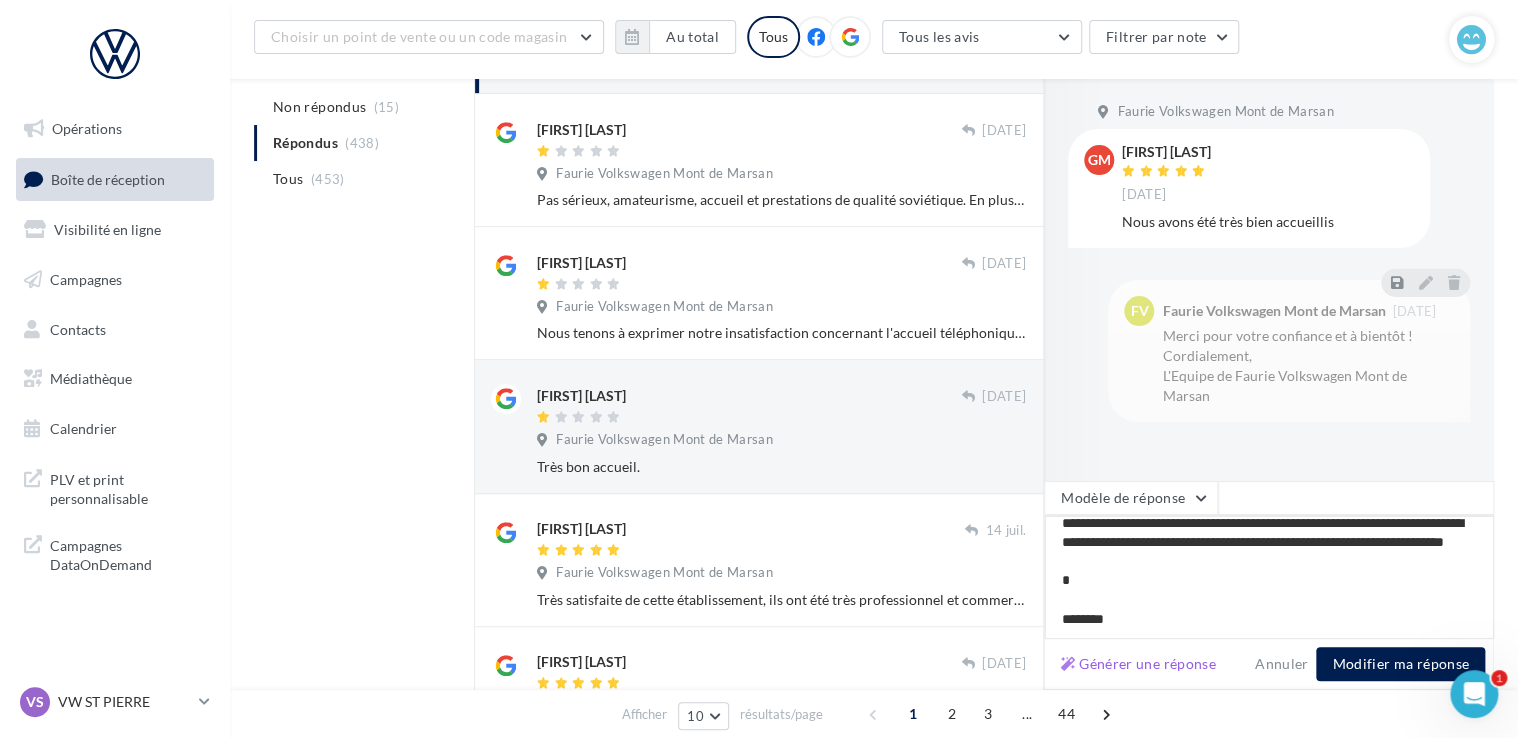type on "**********" 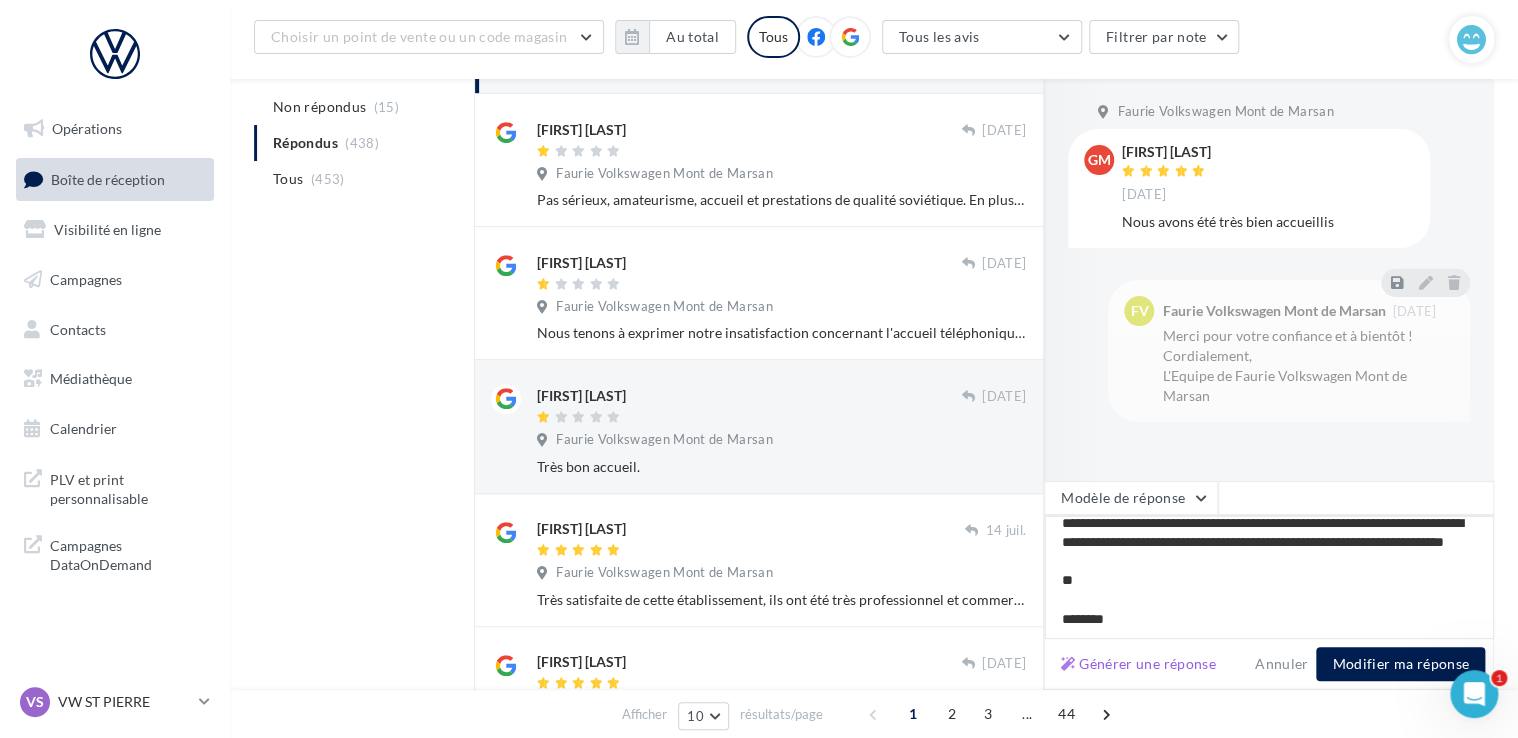 type on "**********" 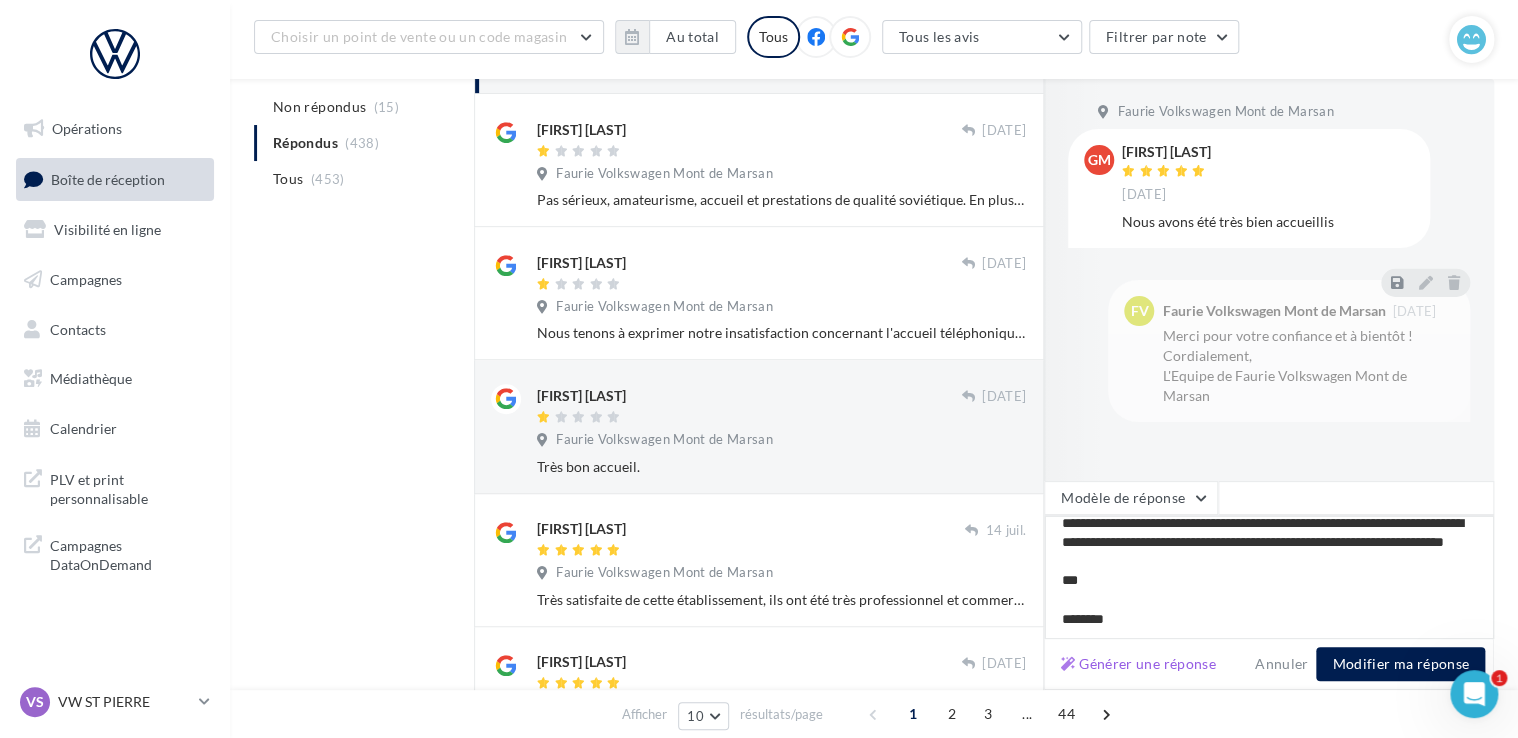 type on "**********" 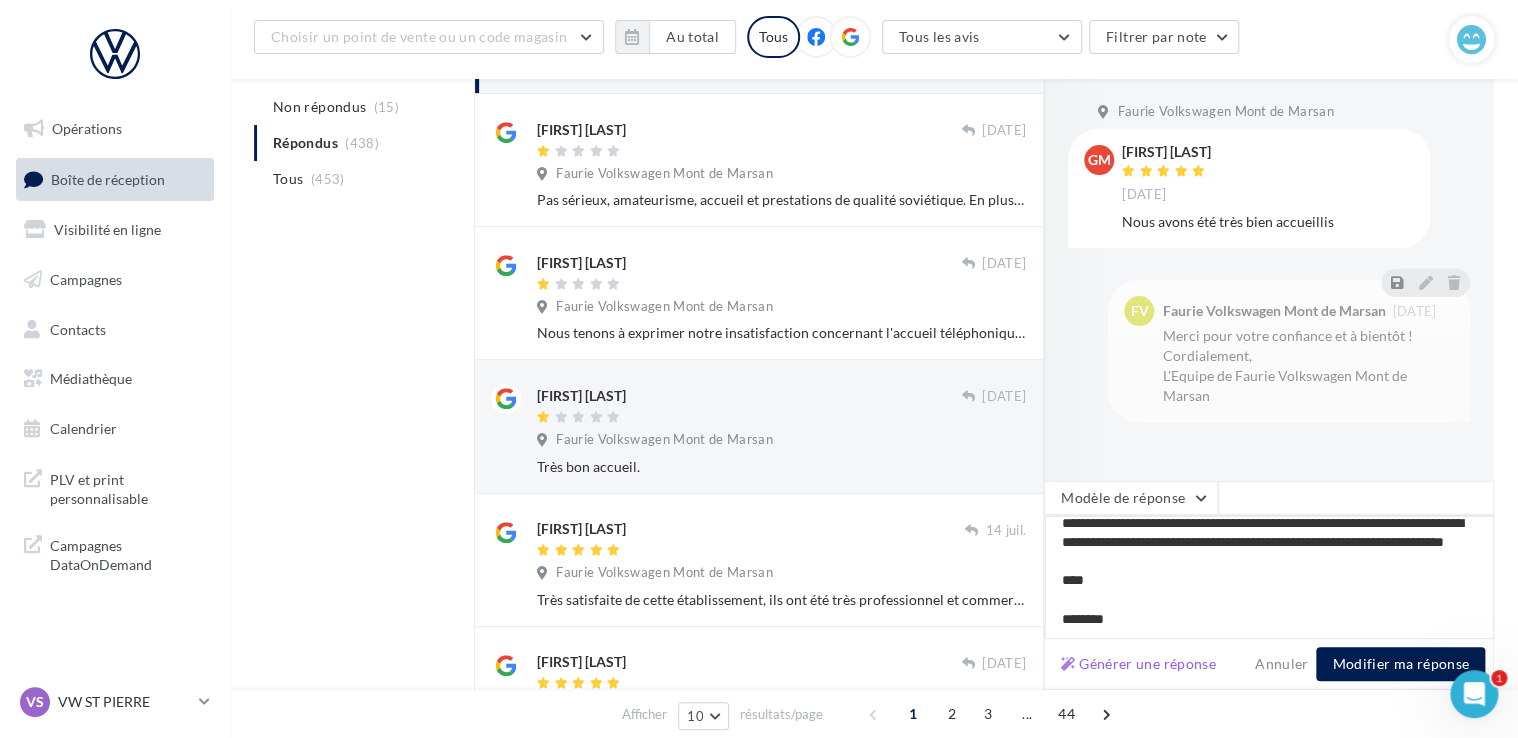 type on "**********" 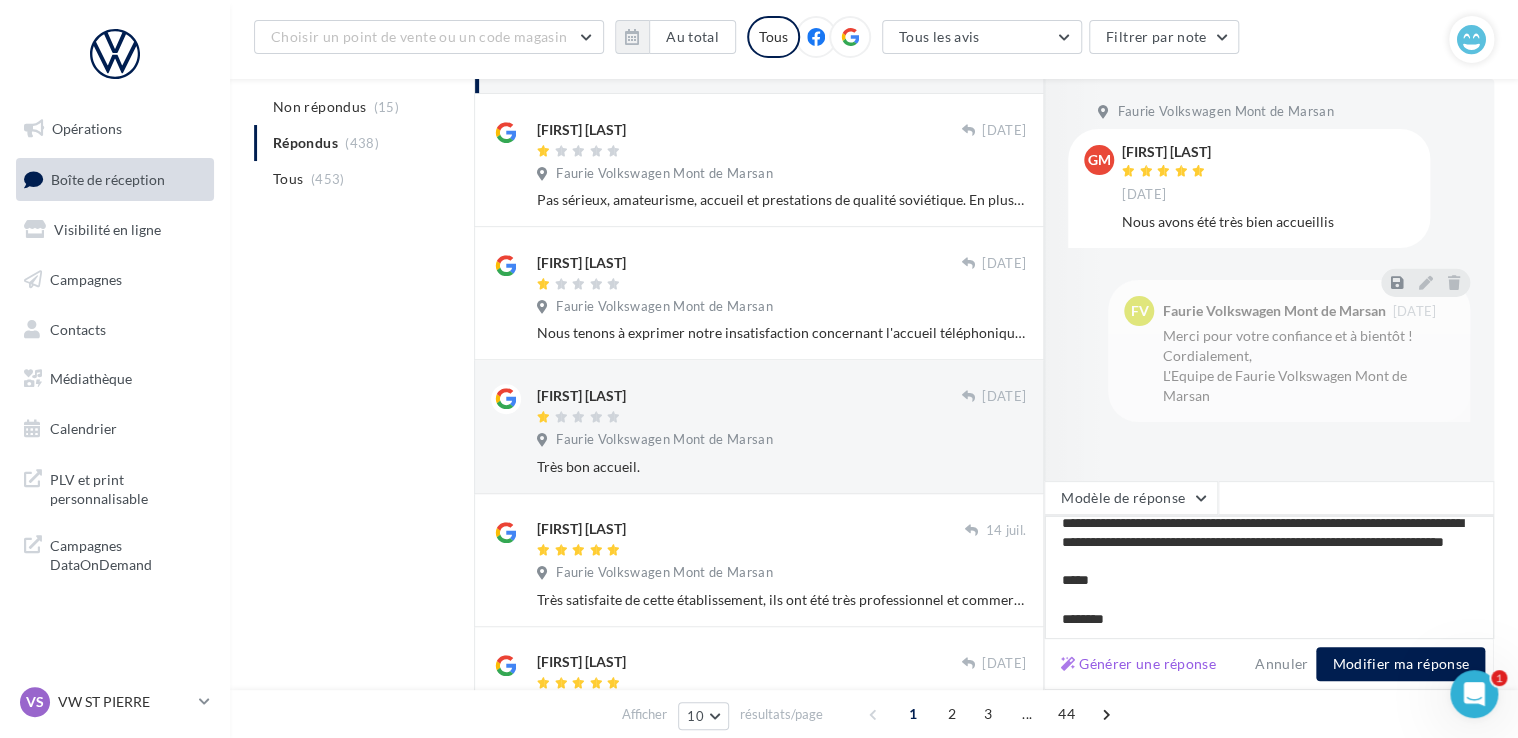 type on "**********" 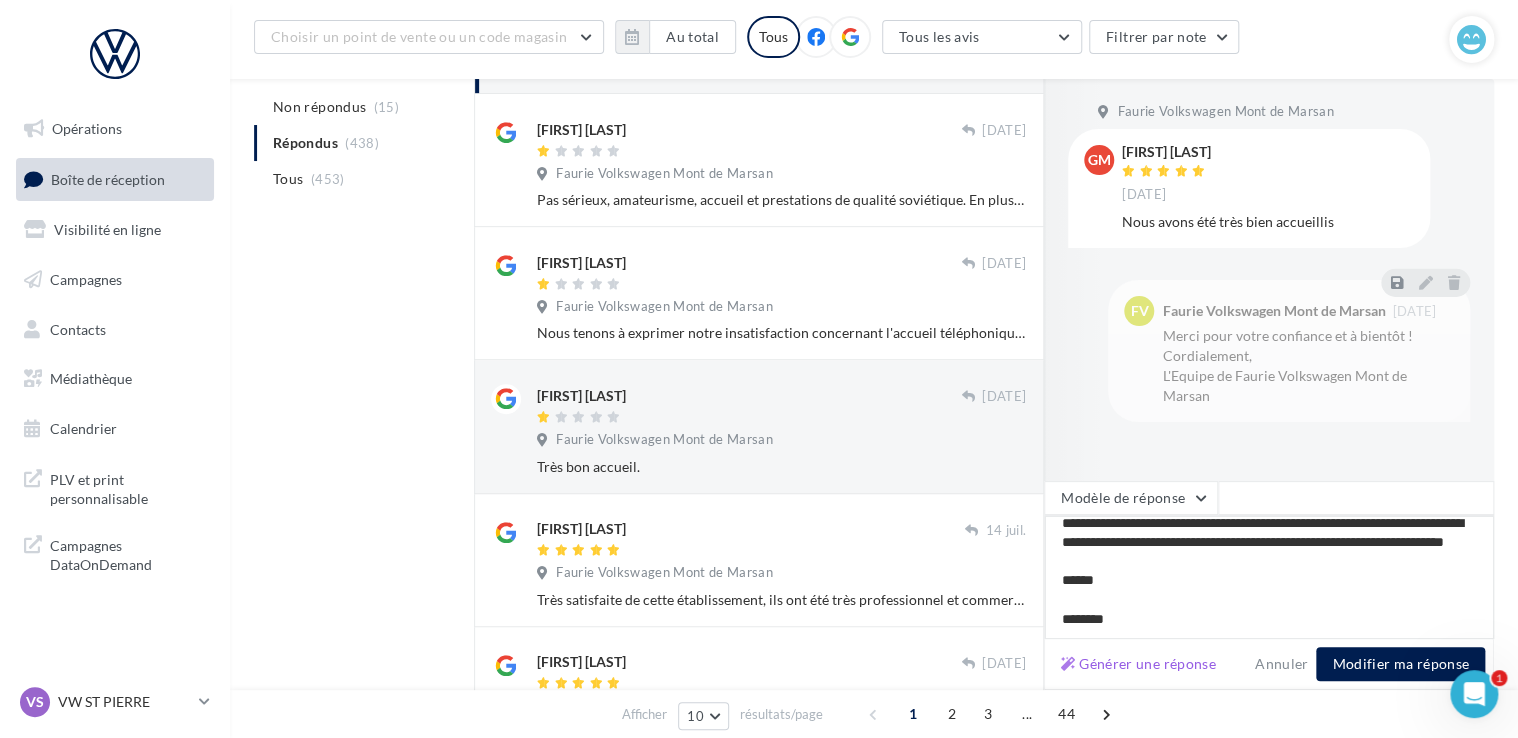 type on "**********" 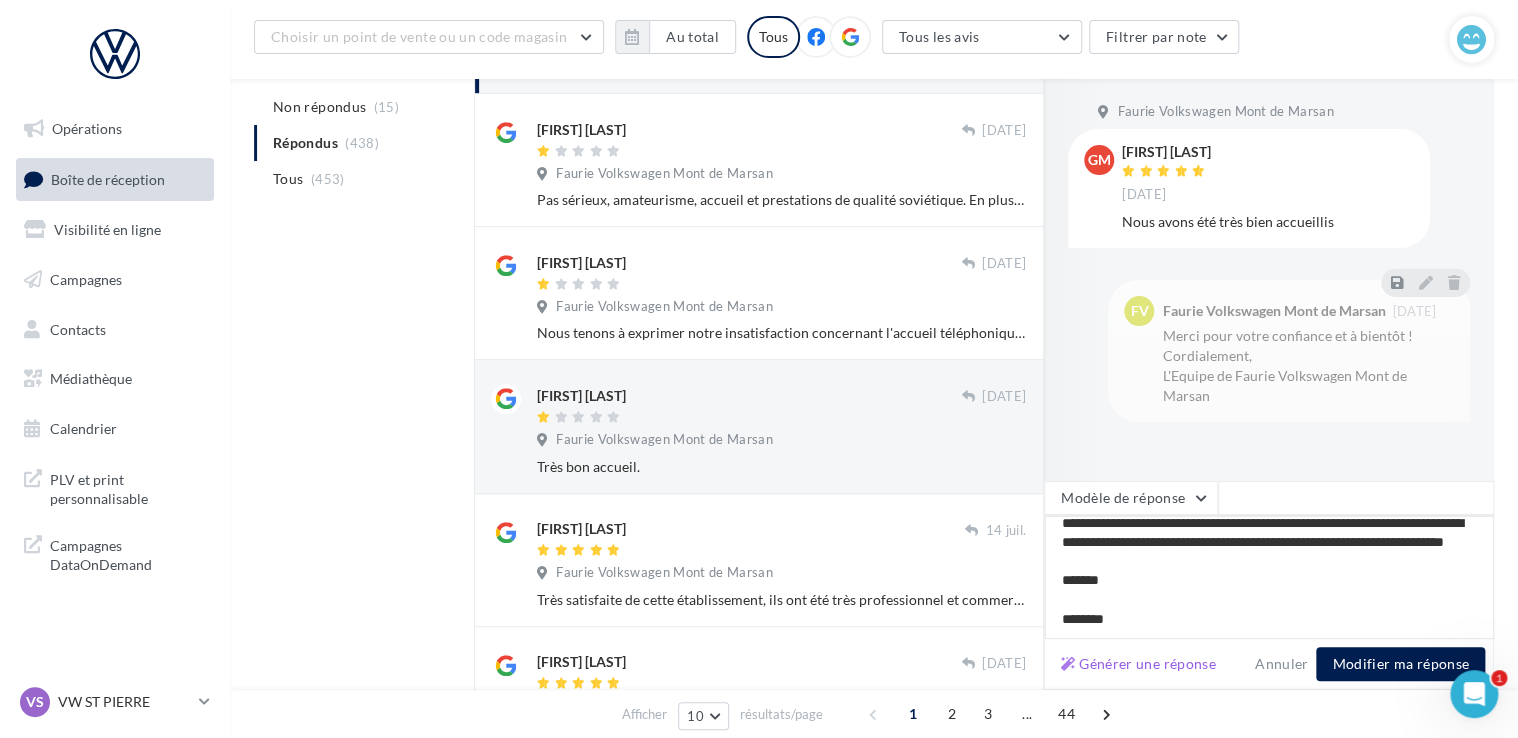 type on "**********" 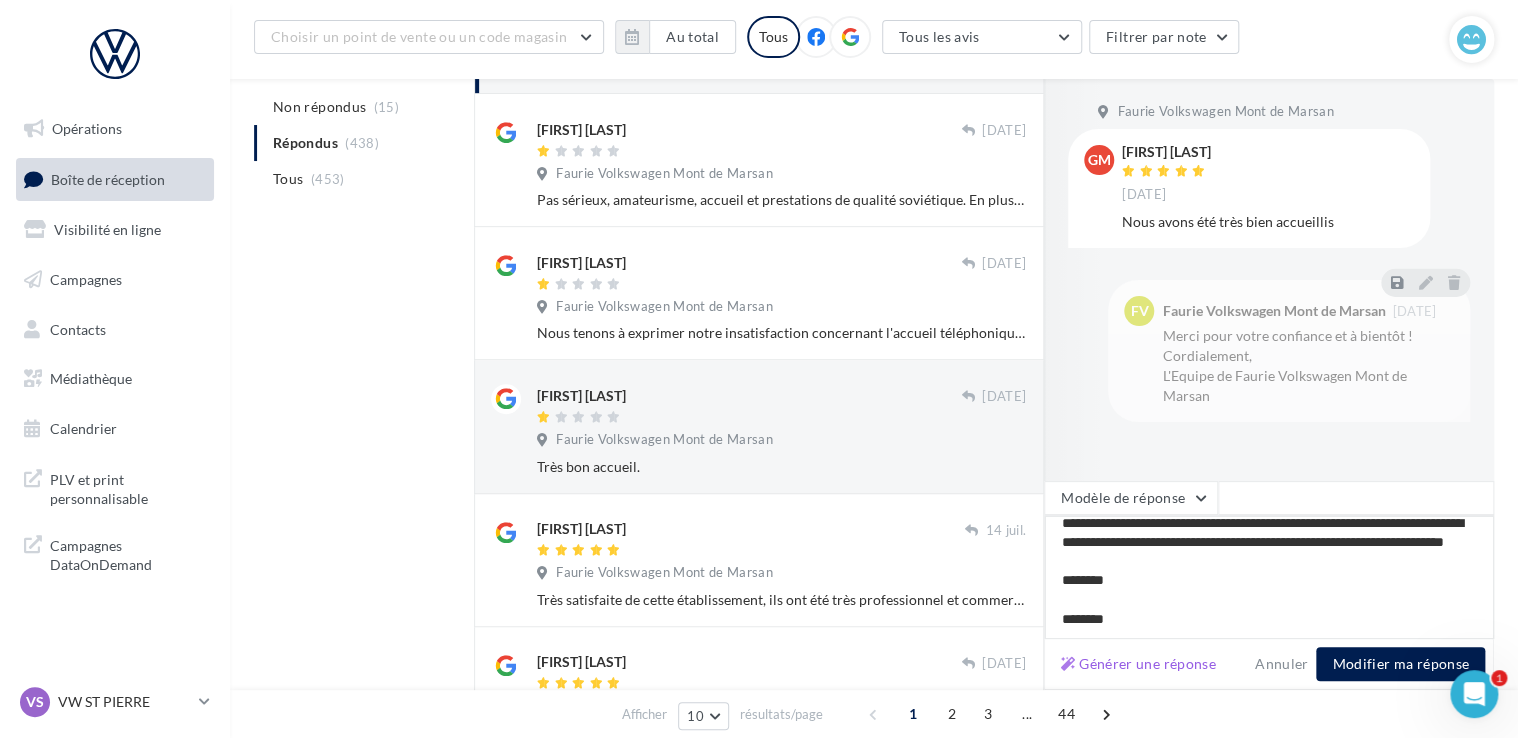 type on "**********" 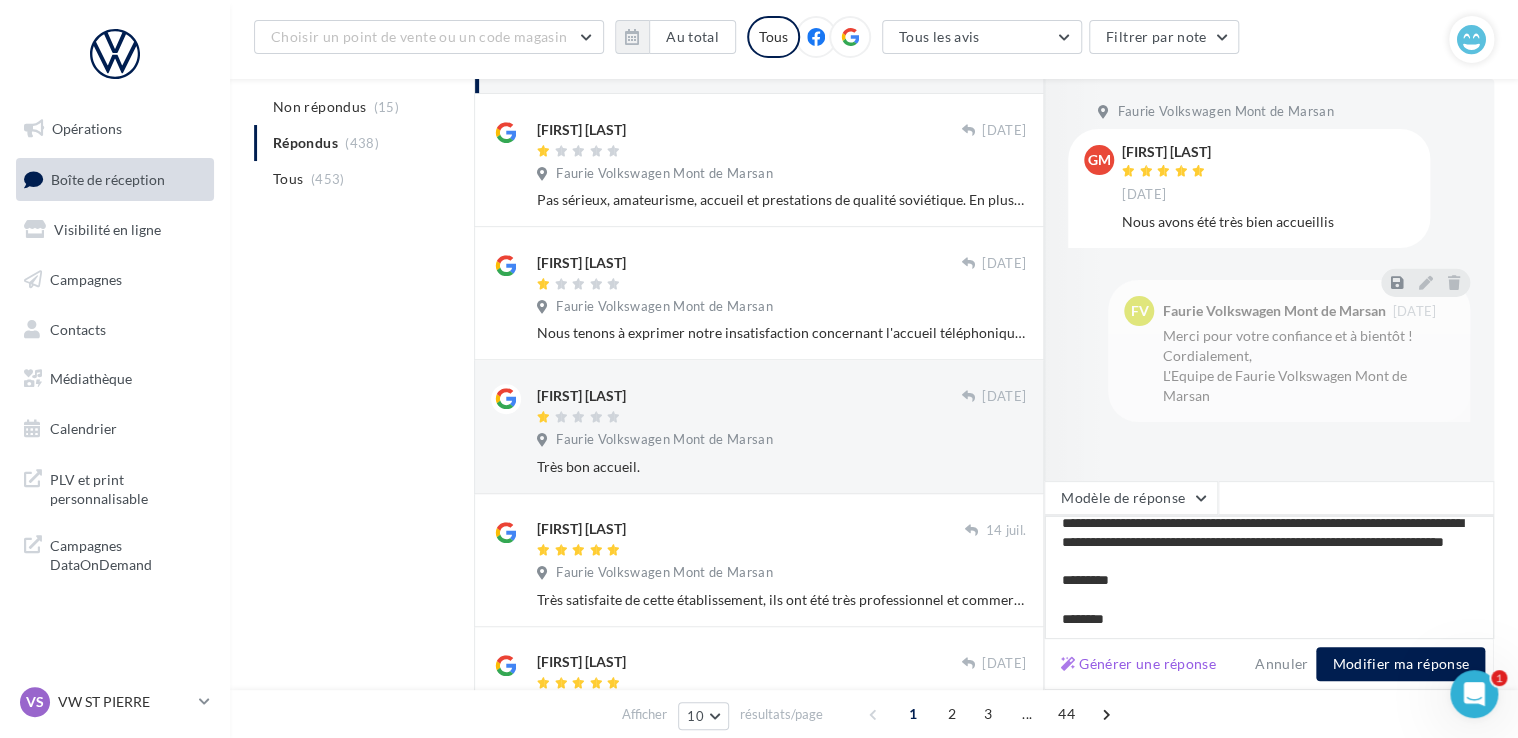 type on "**********" 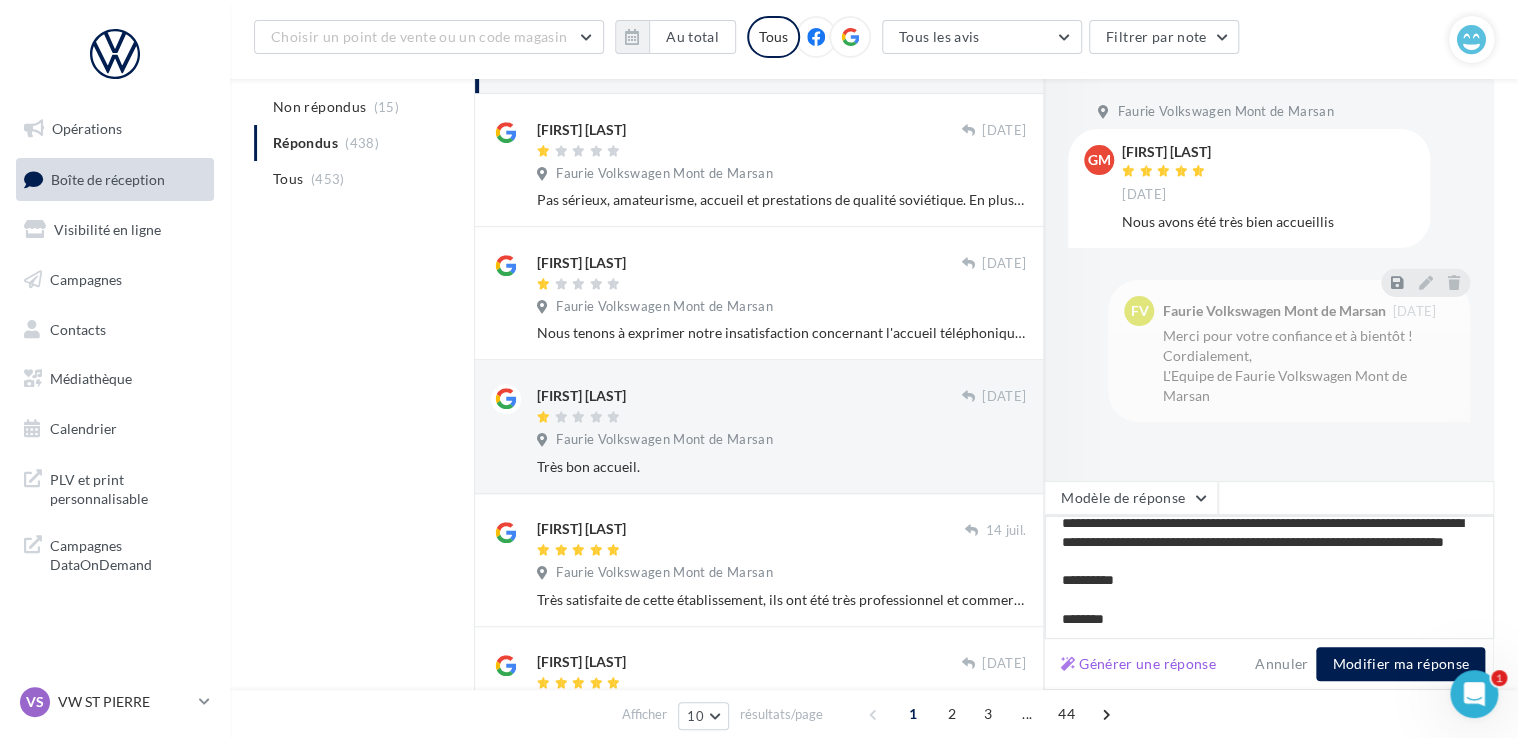 click on "**********" at bounding box center [1269, 577] 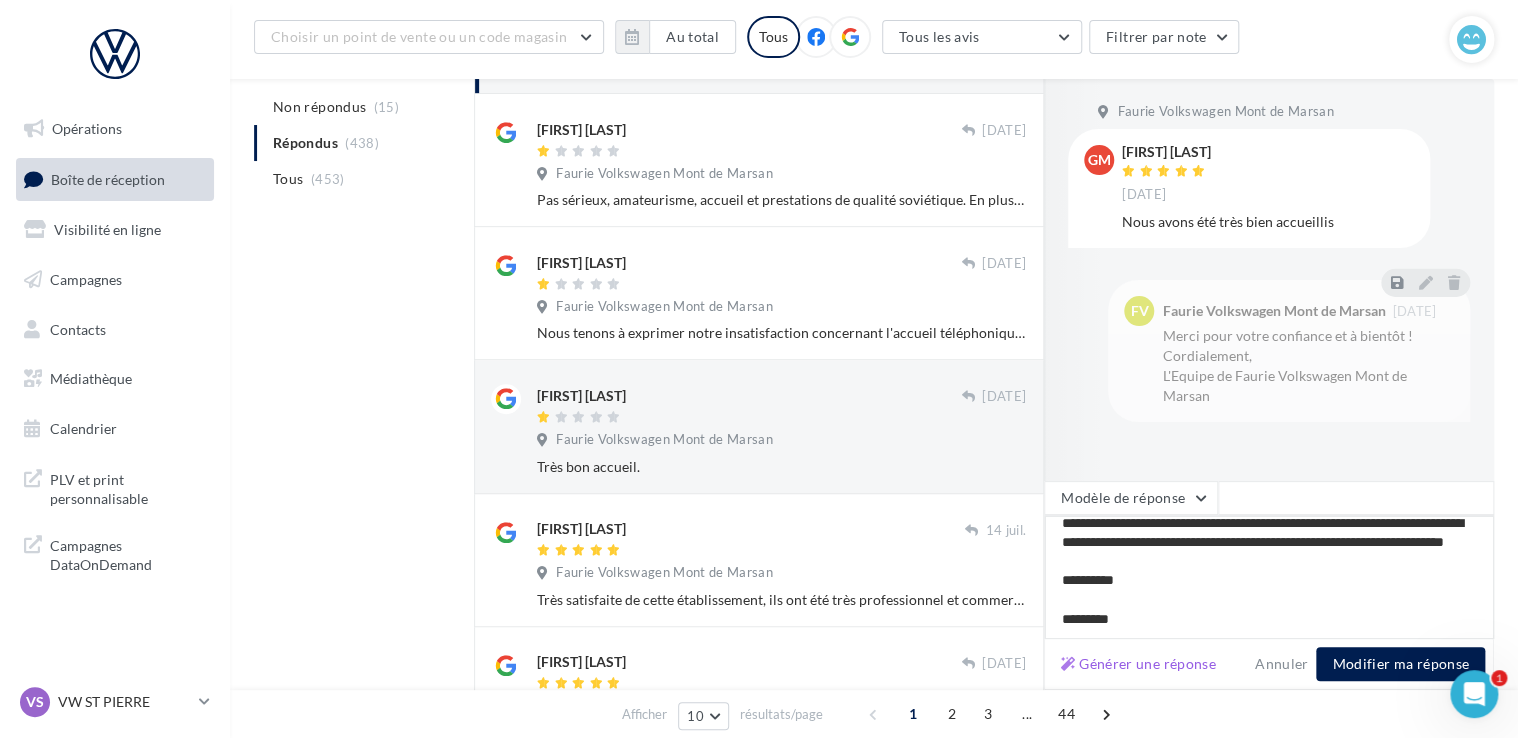 type on "**********" 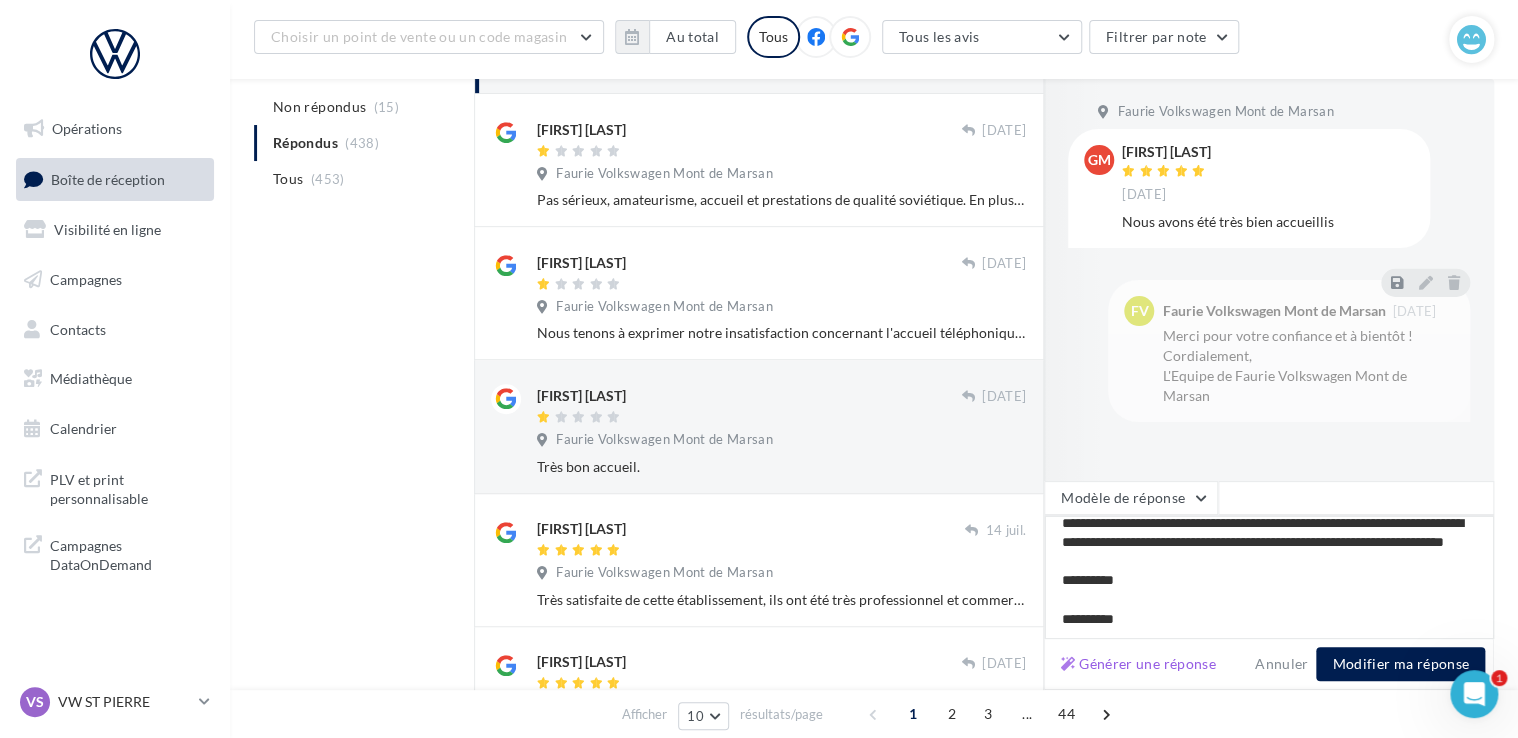 type on "**********" 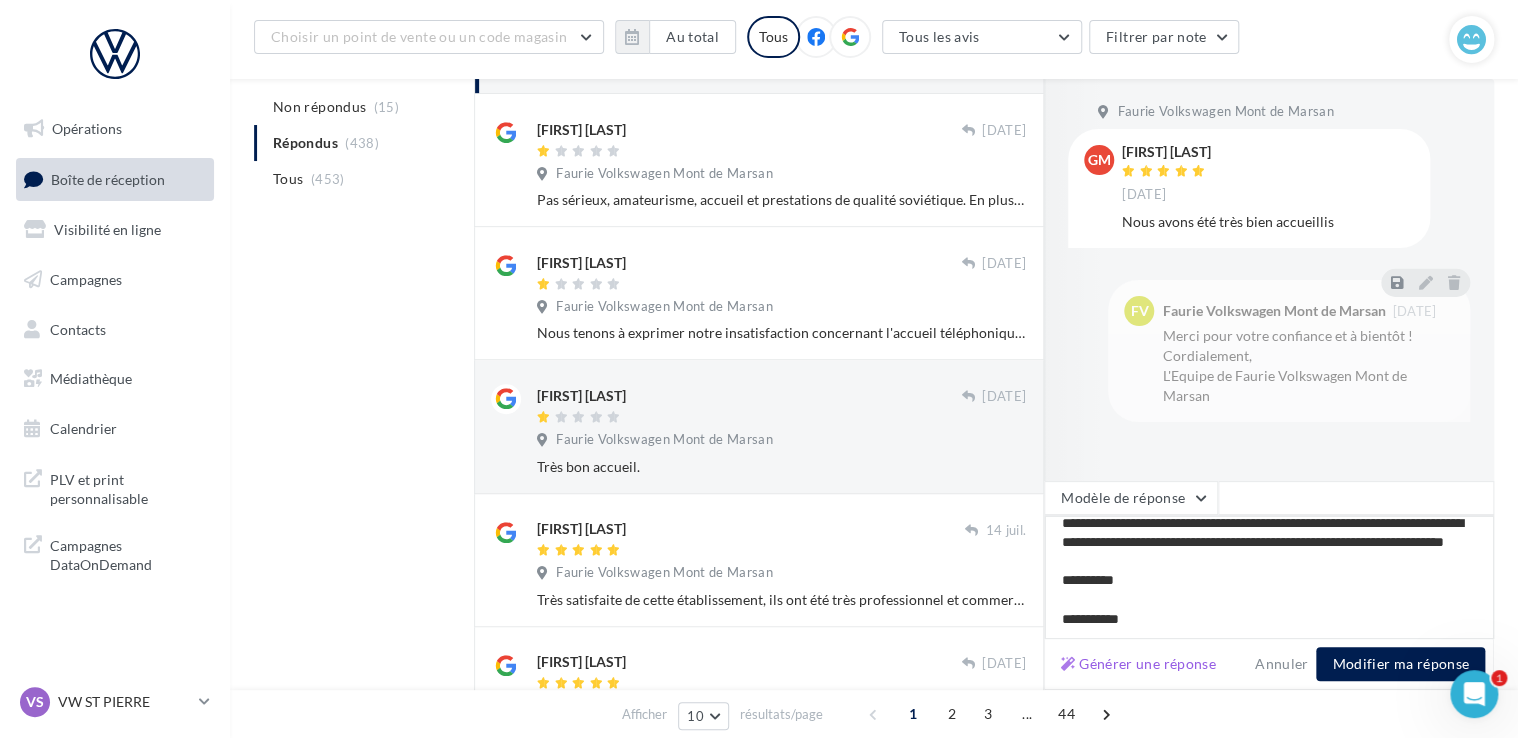 type on "**********" 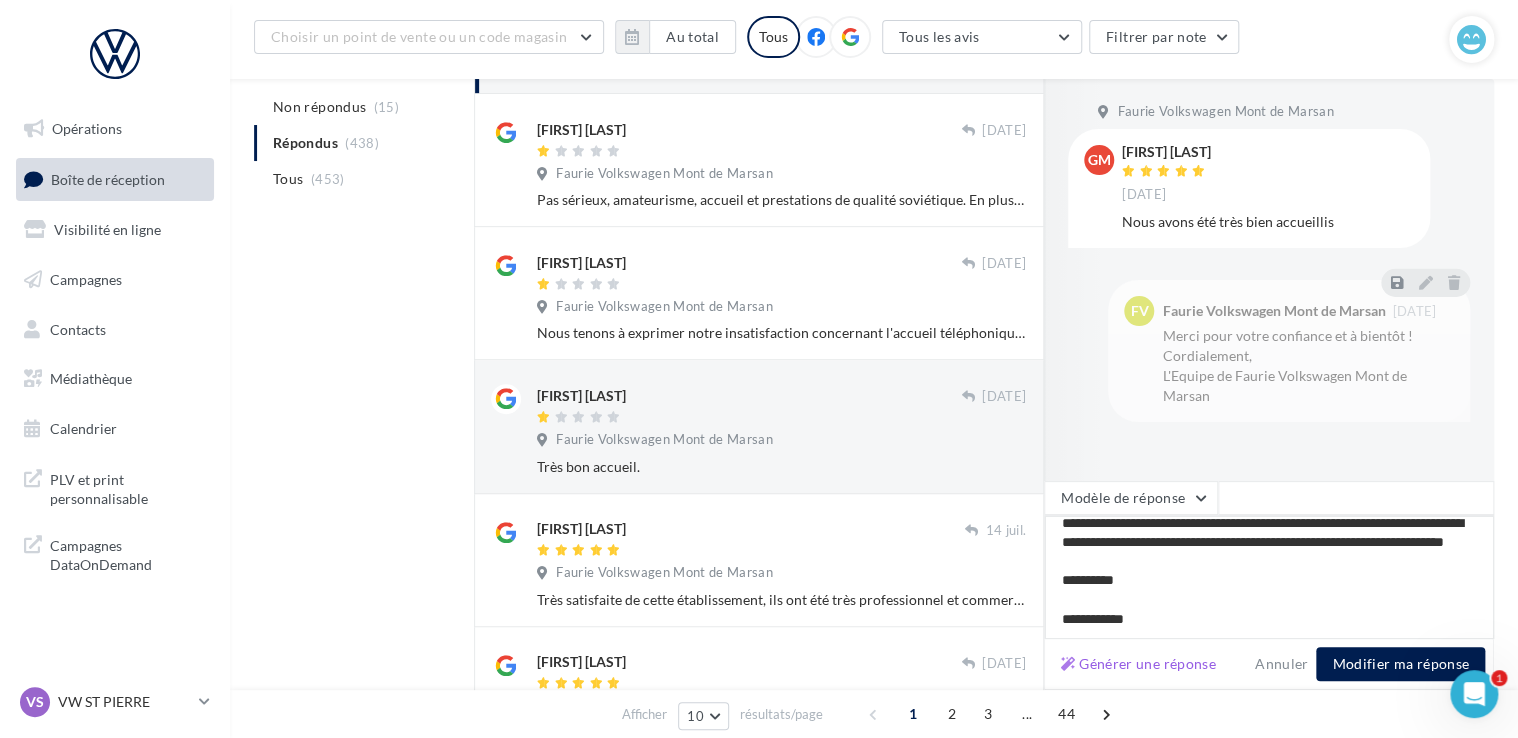 type on "**********" 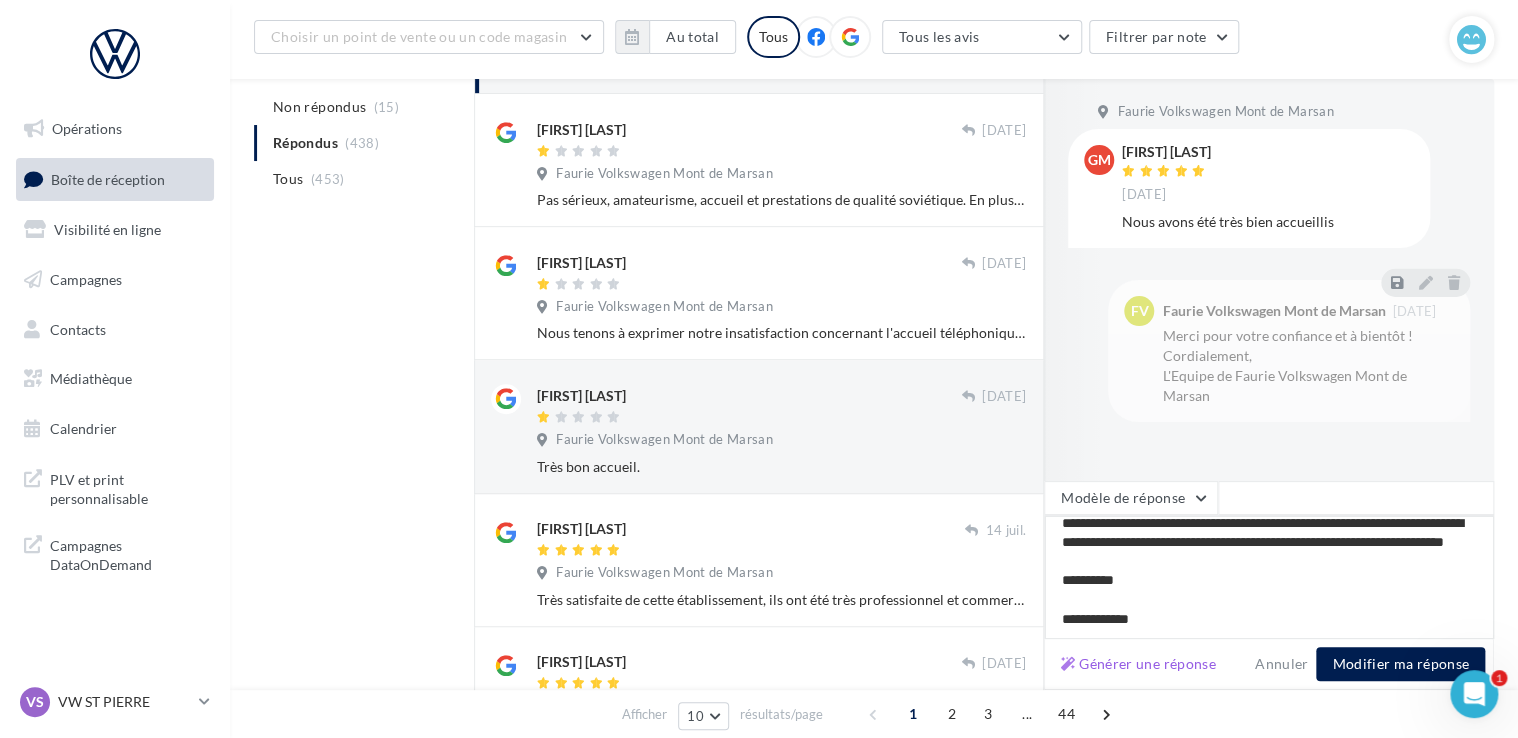 type on "**********" 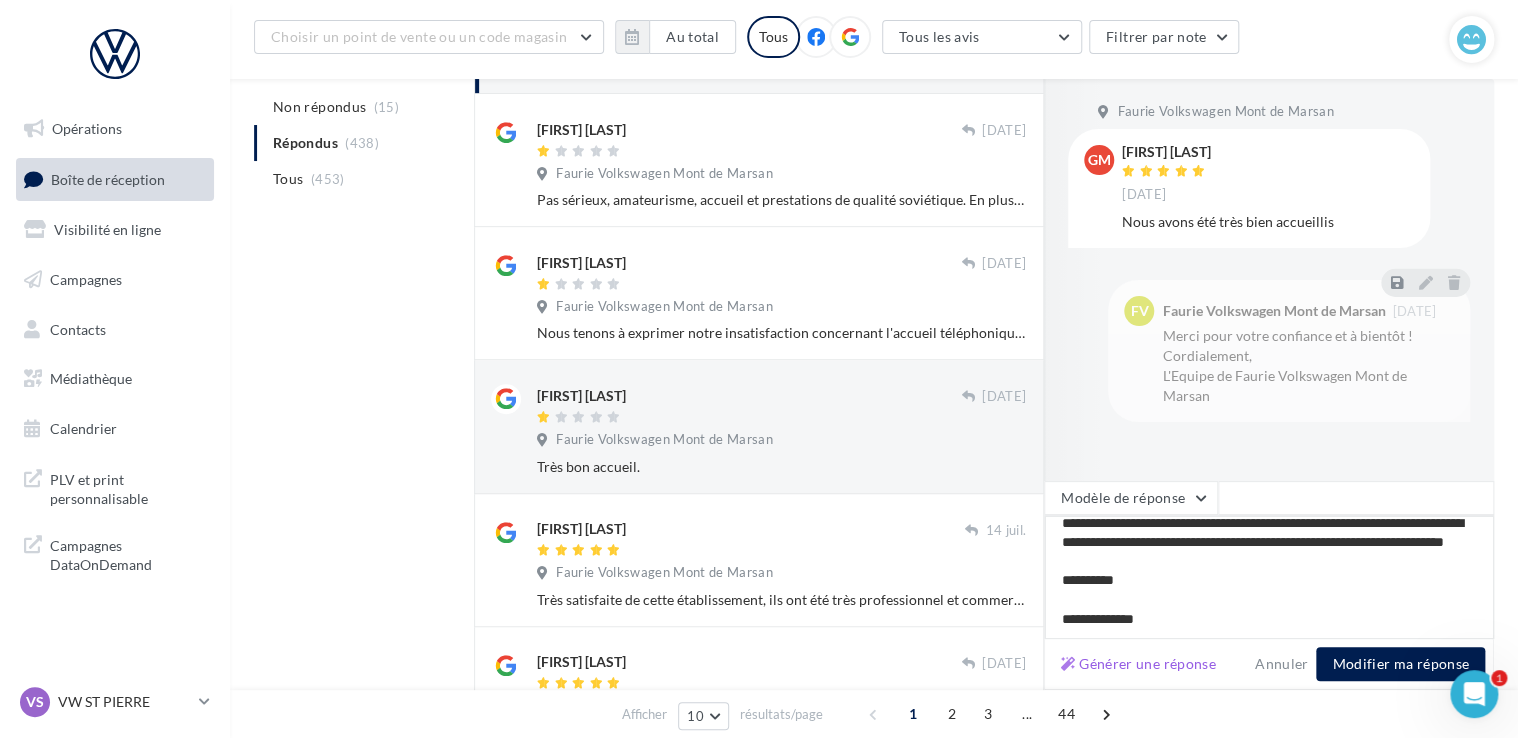 type on "**********" 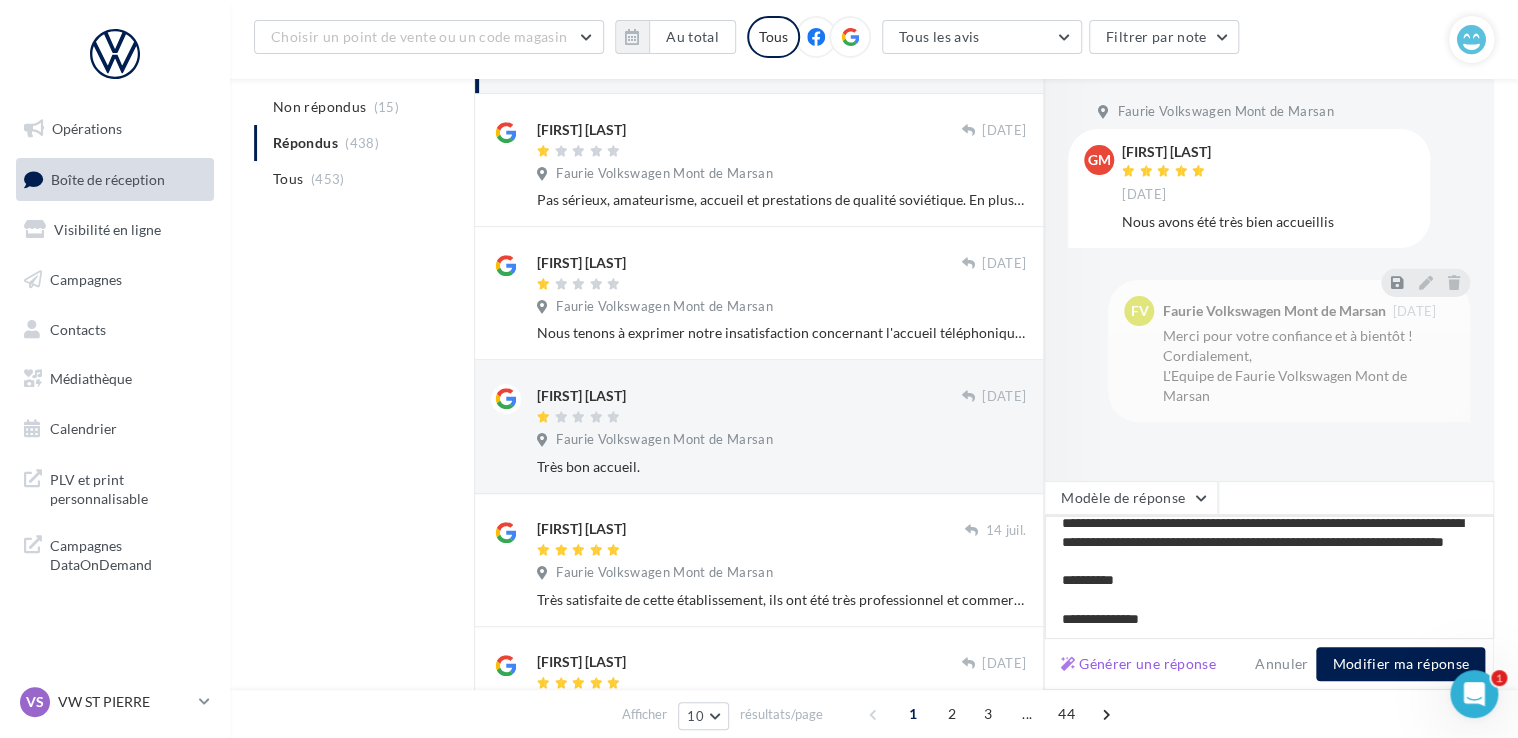 type on "**********" 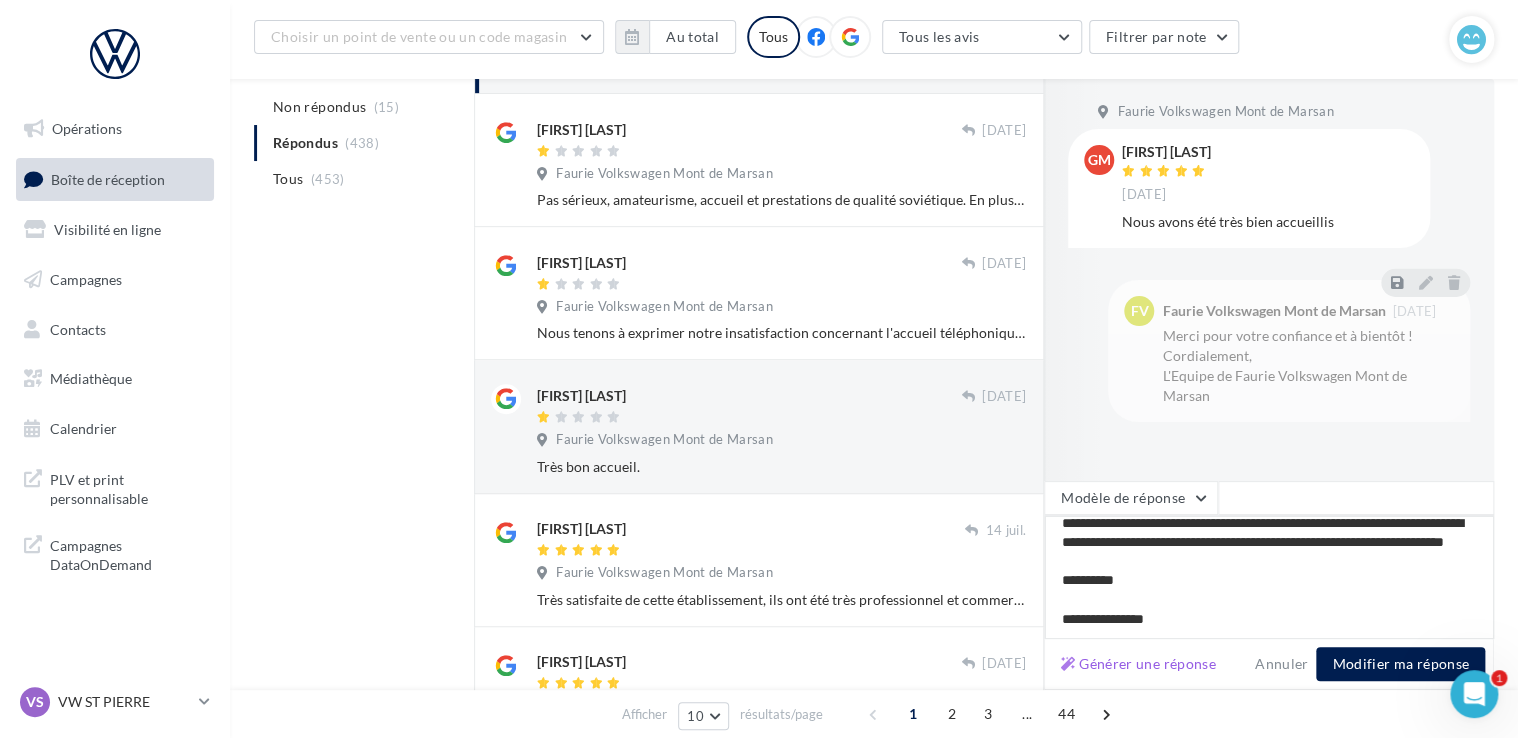 type on "**********" 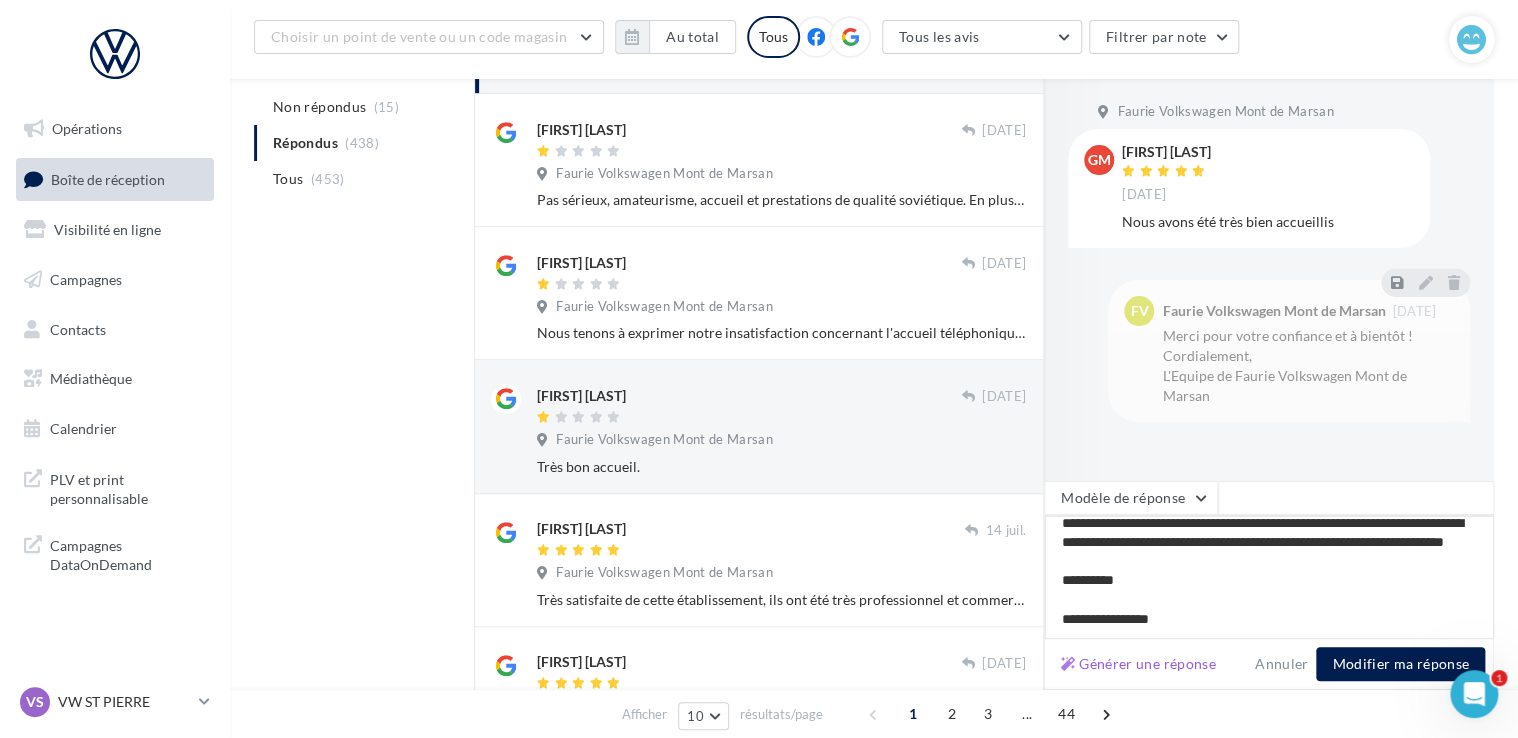 type on "**********" 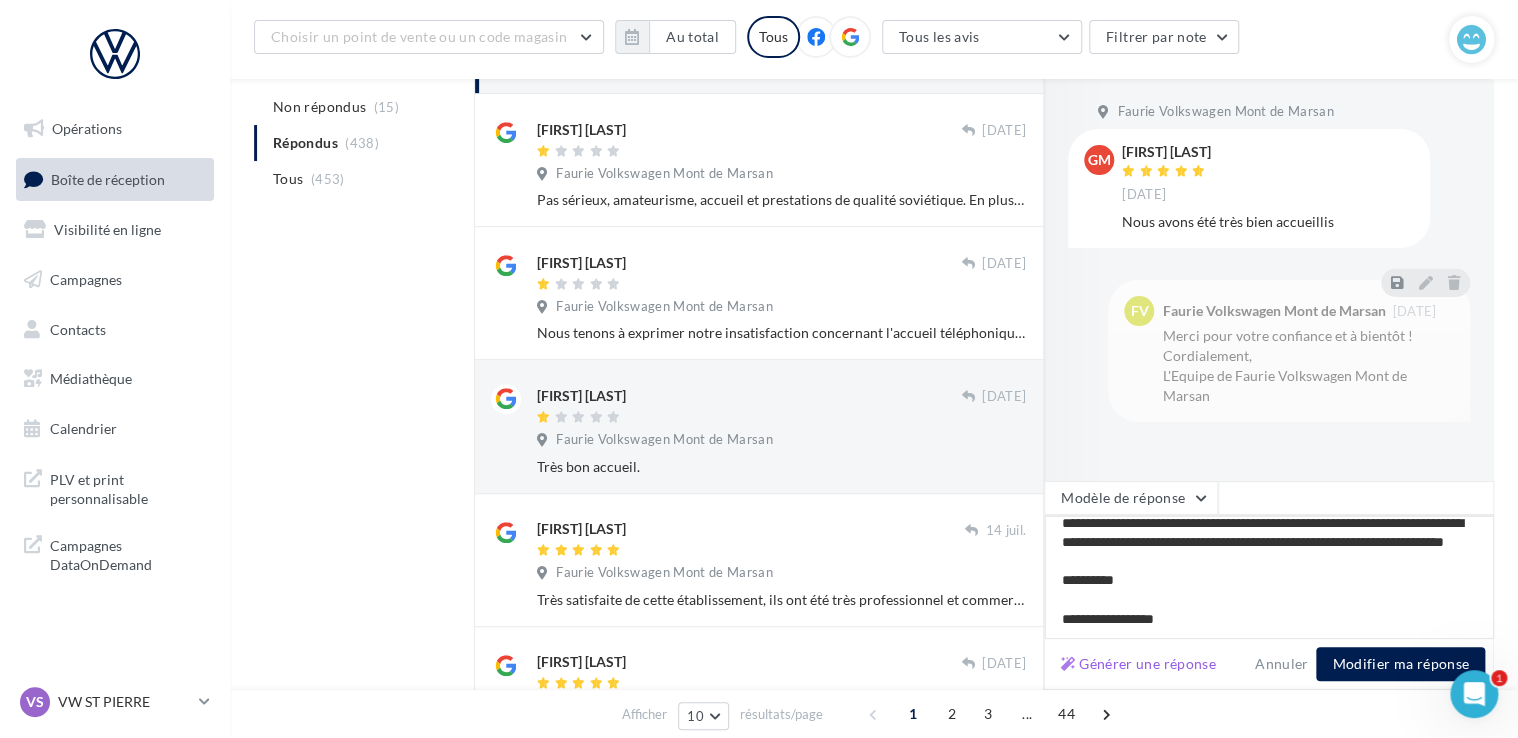 type on "**********" 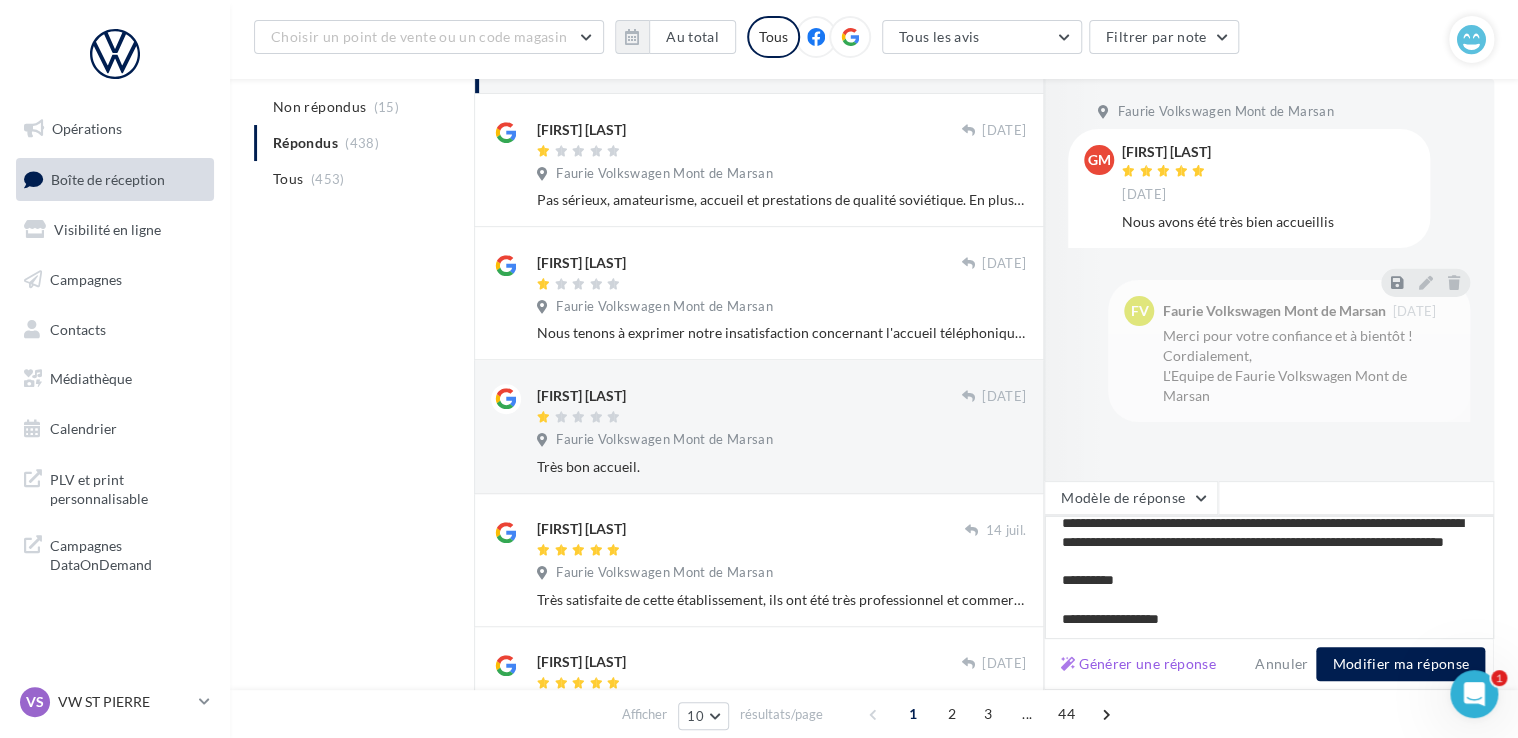 type on "**********" 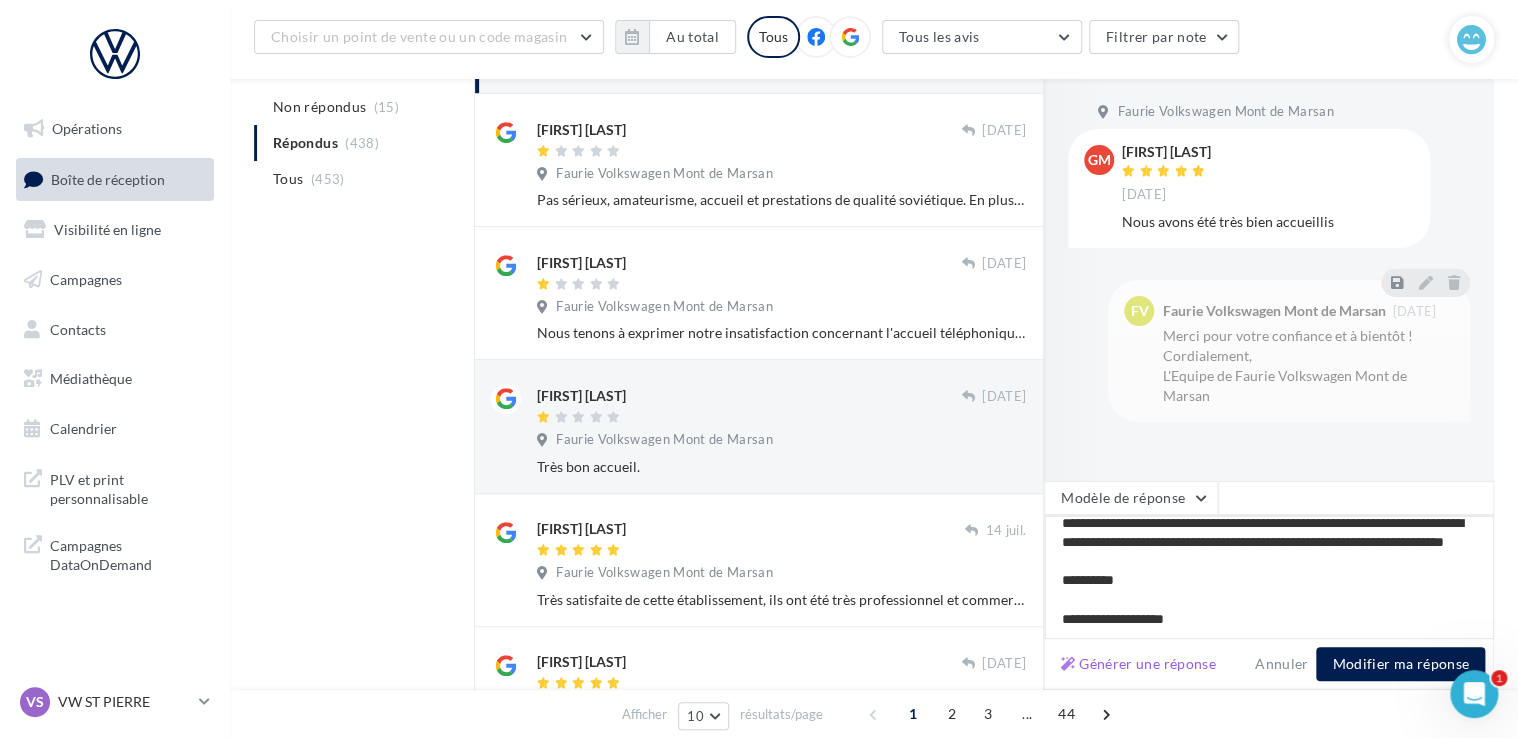 type on "**********" 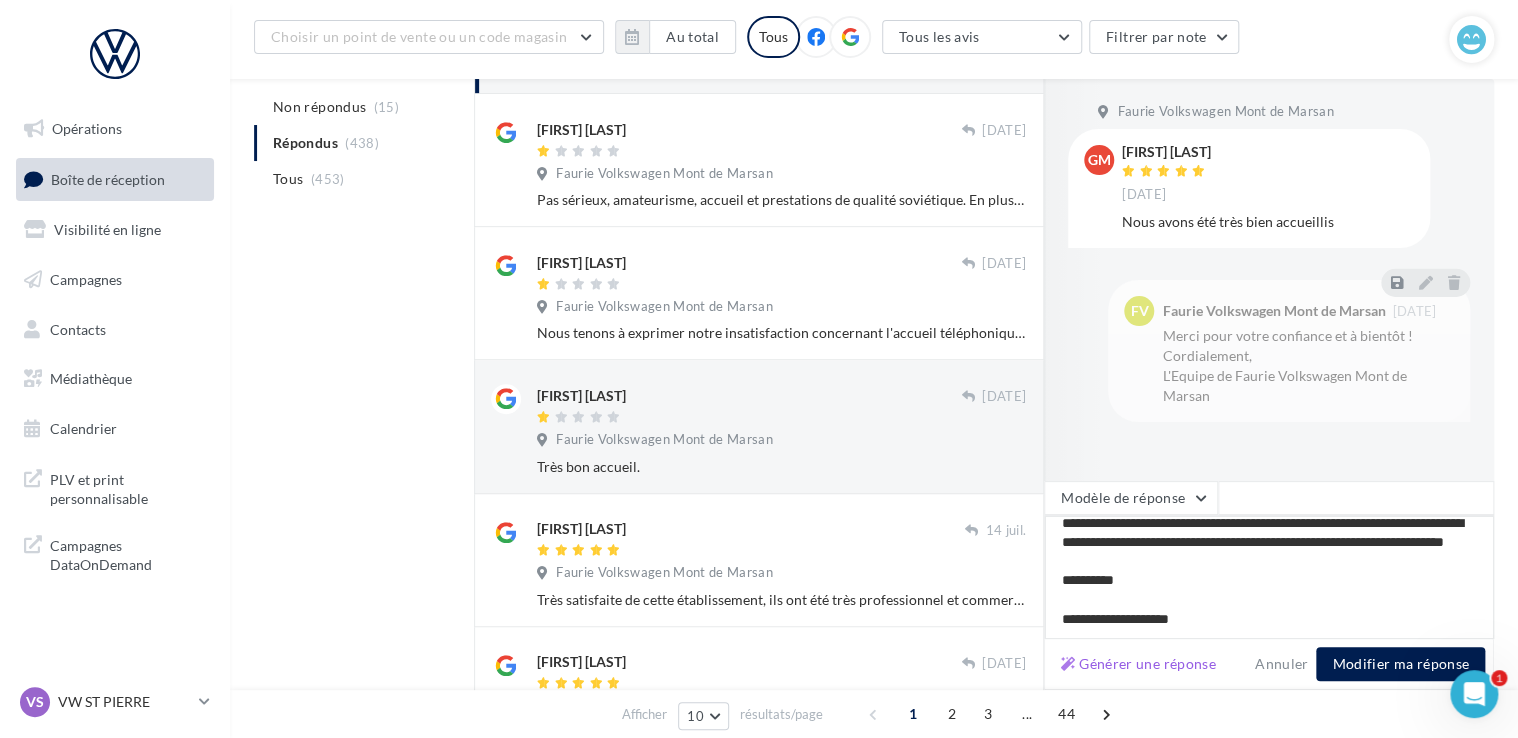 type on "**********" 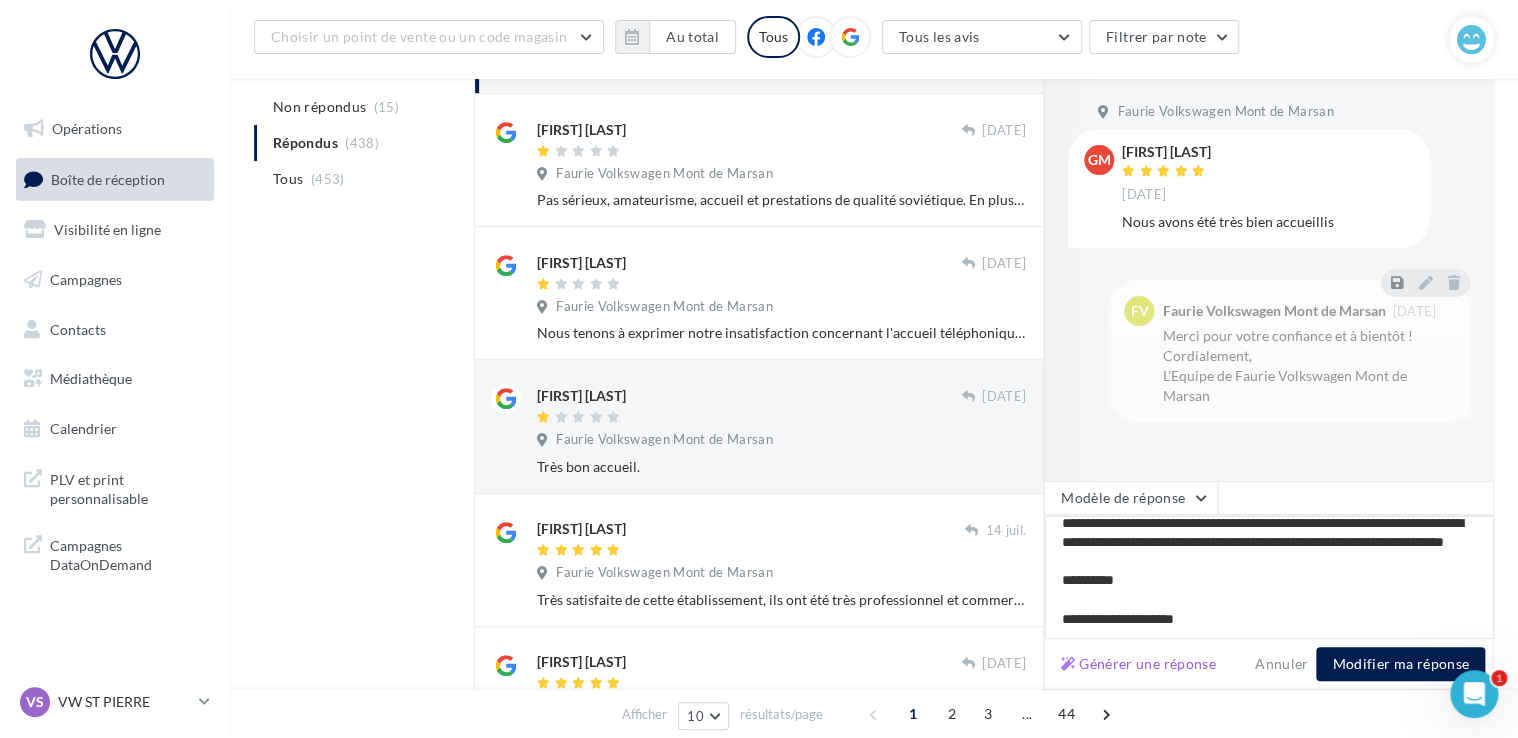 type on "**********" 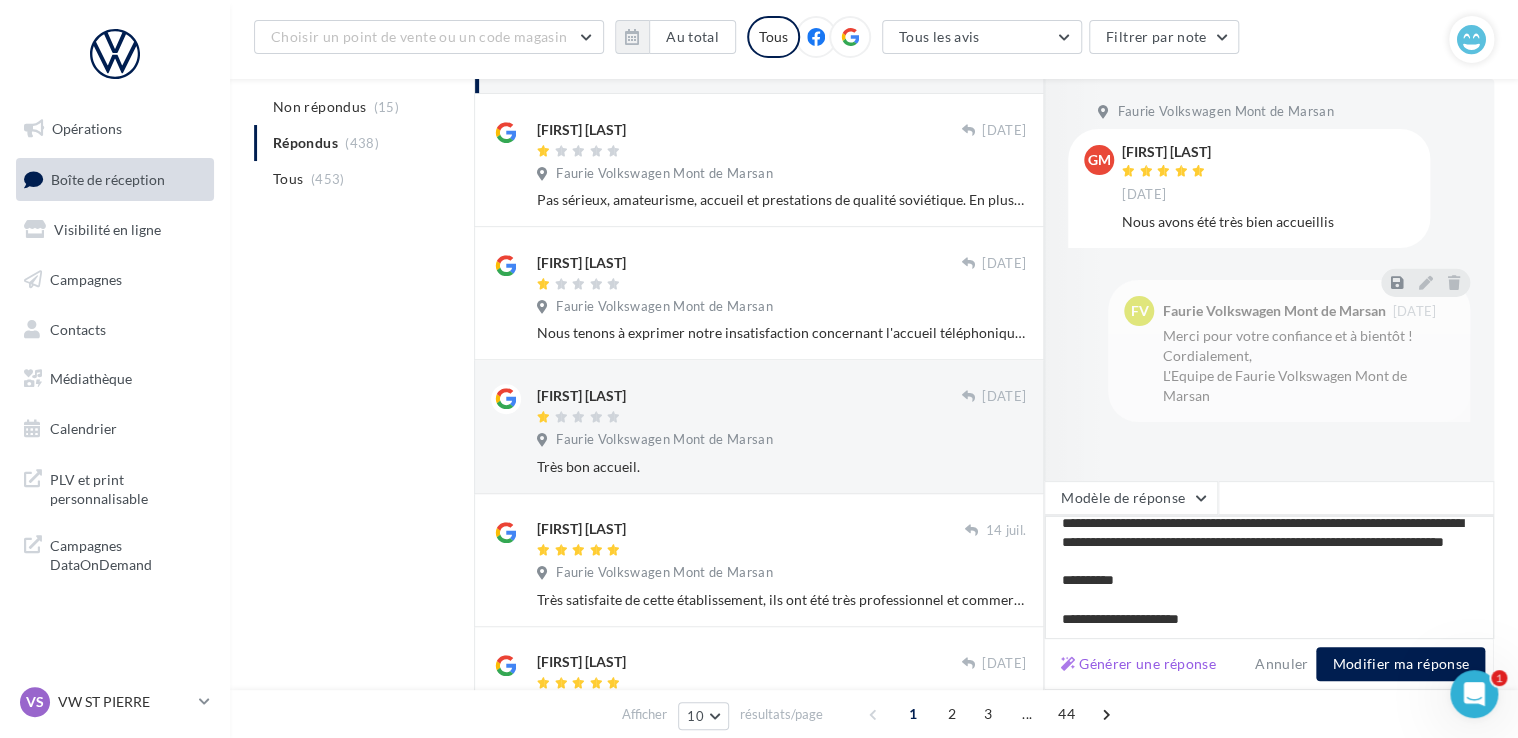 type on "**********" 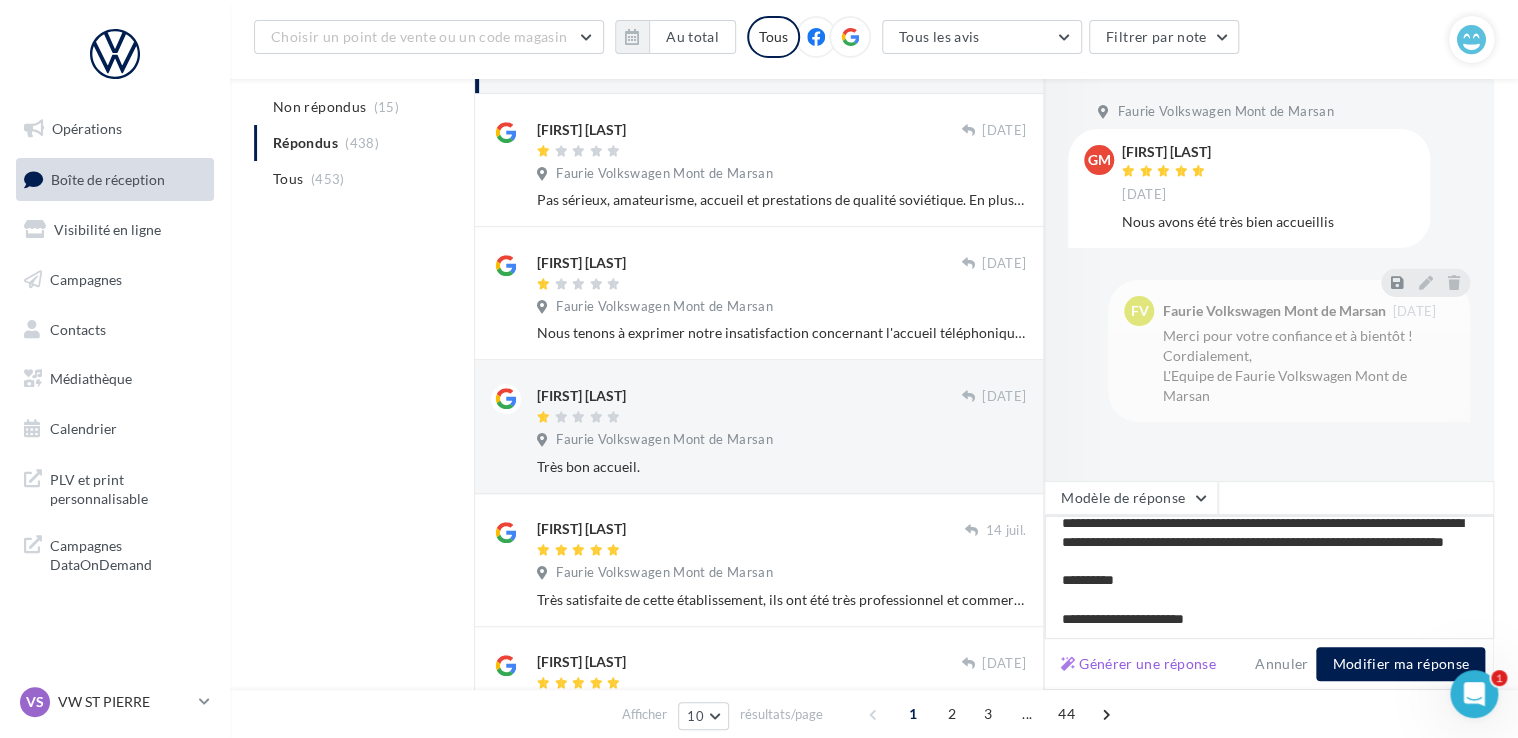type on "**********" 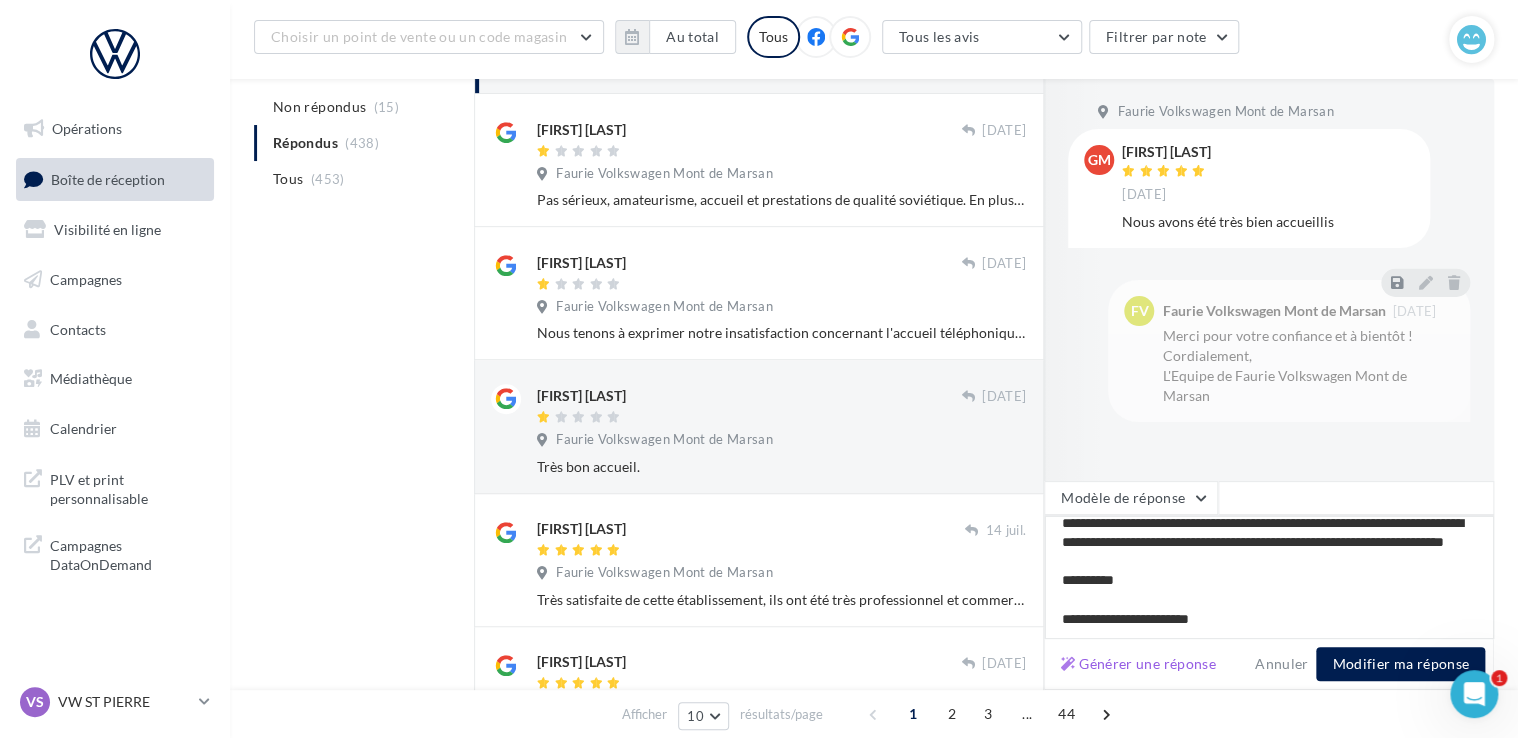 type on "**********" 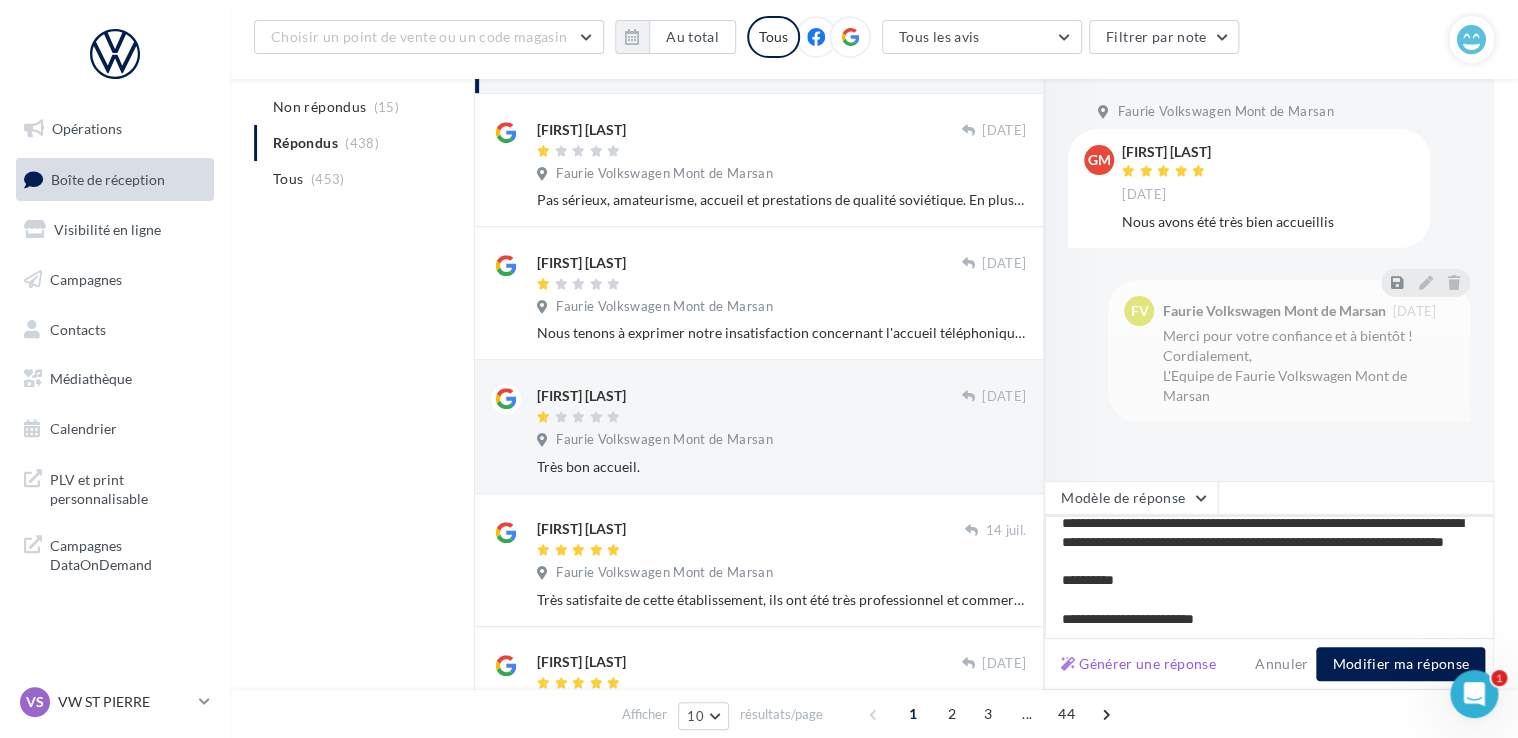 type on "**********" 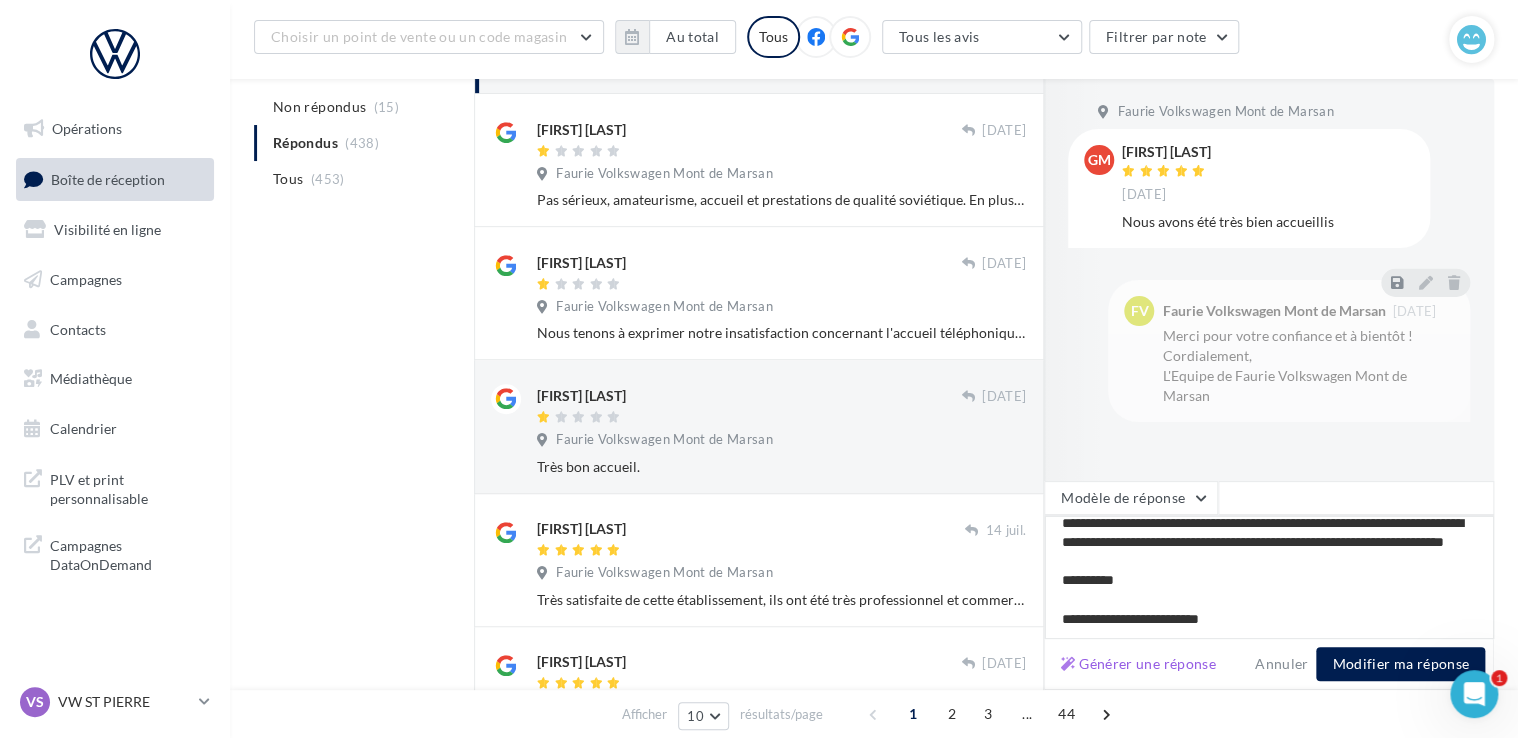 type on "**********" 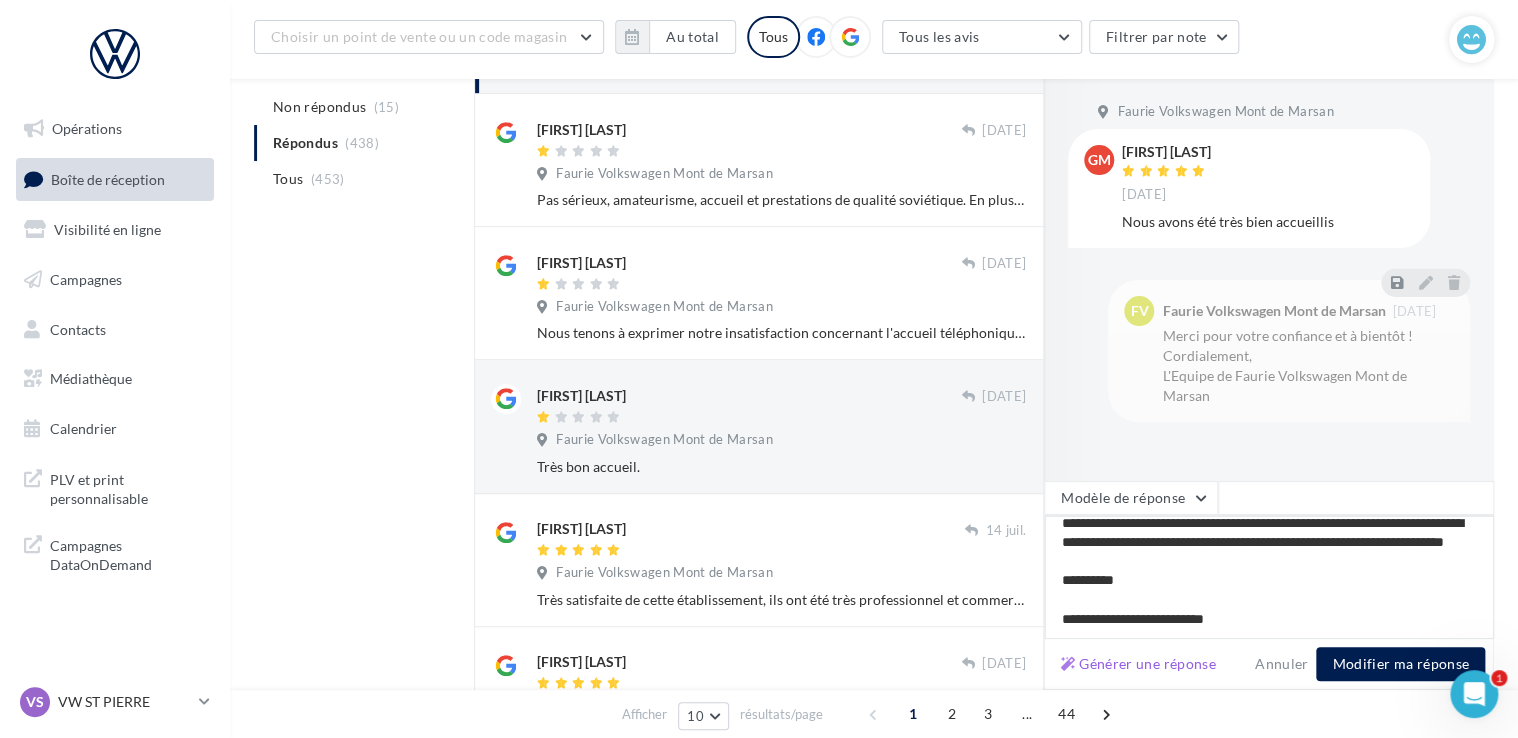 type on "**********" 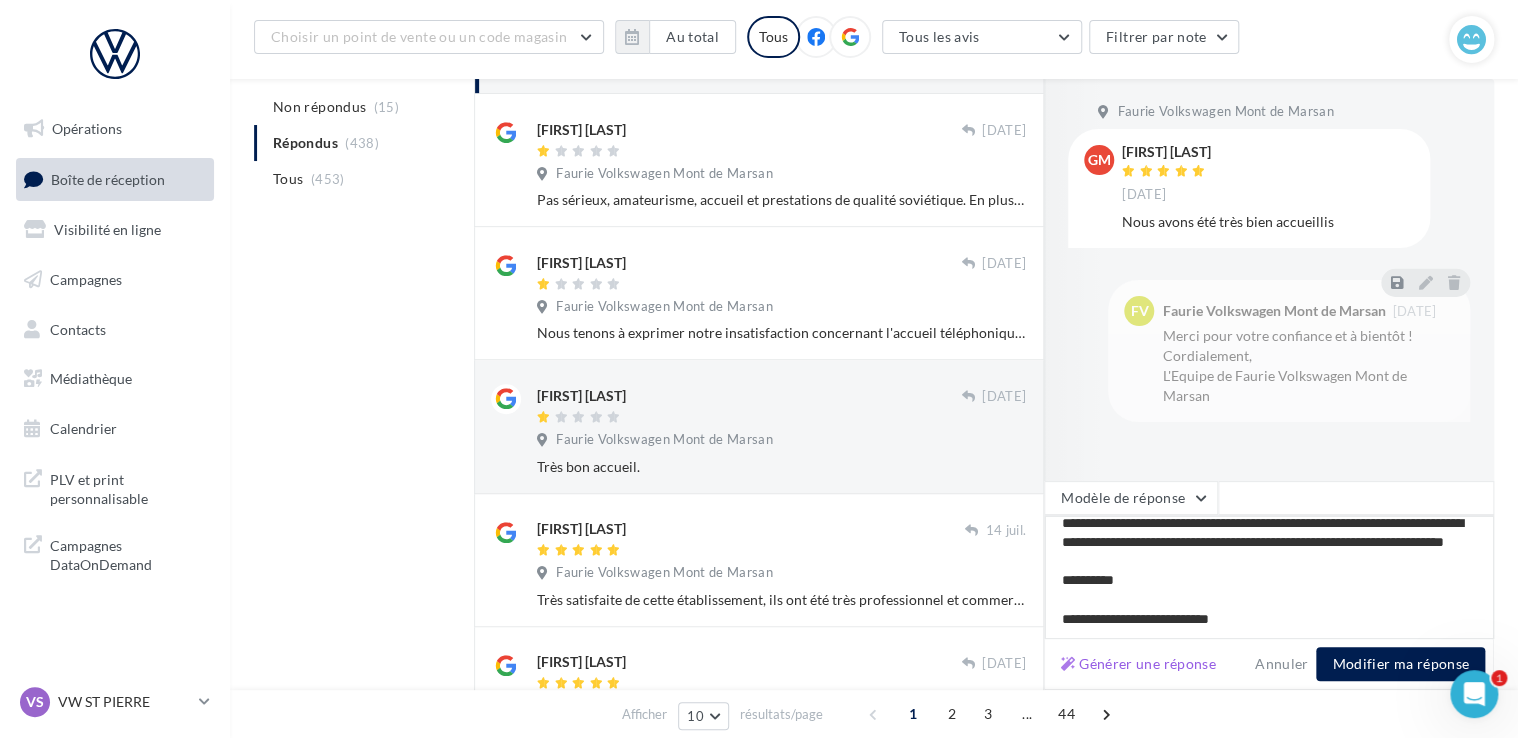 type on "**********" 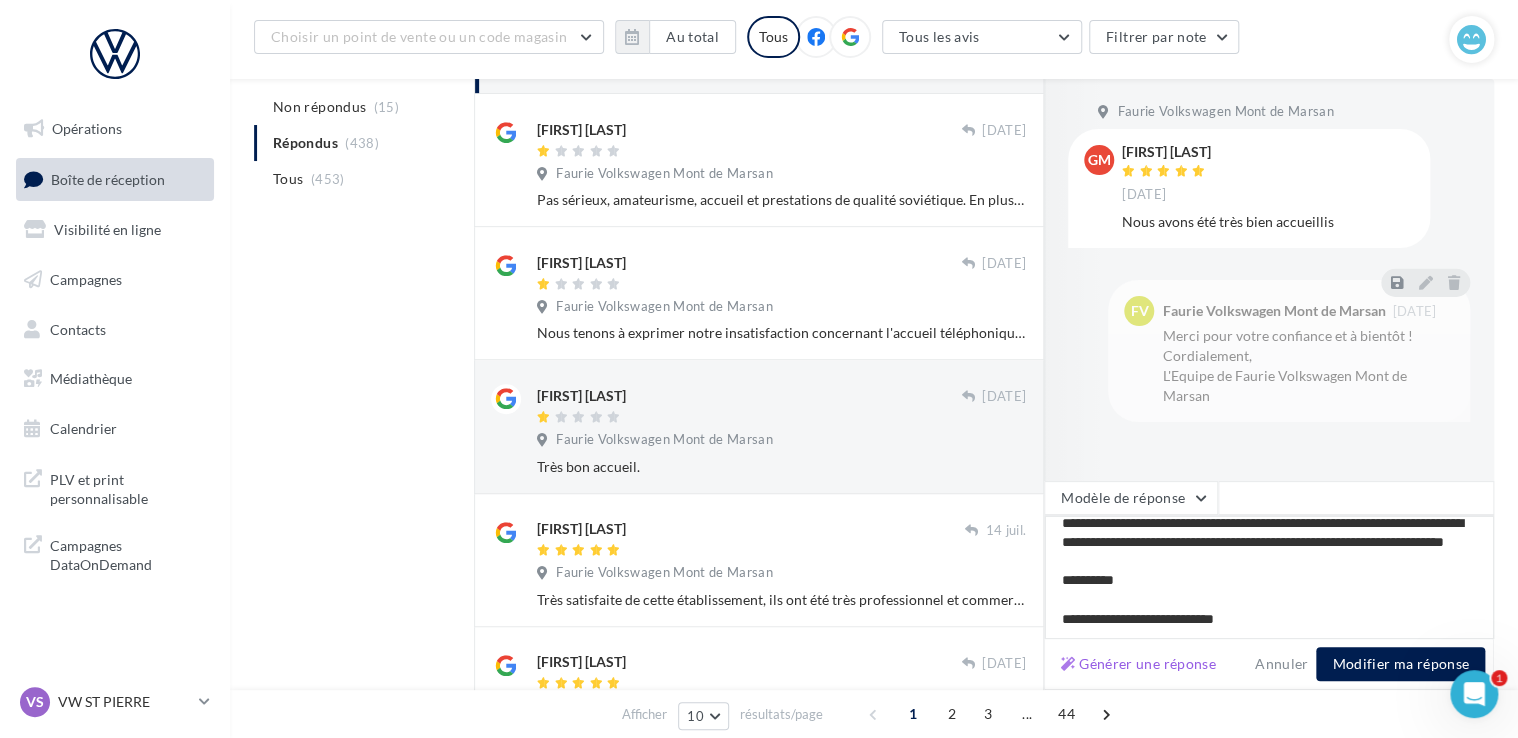 type on "**********" 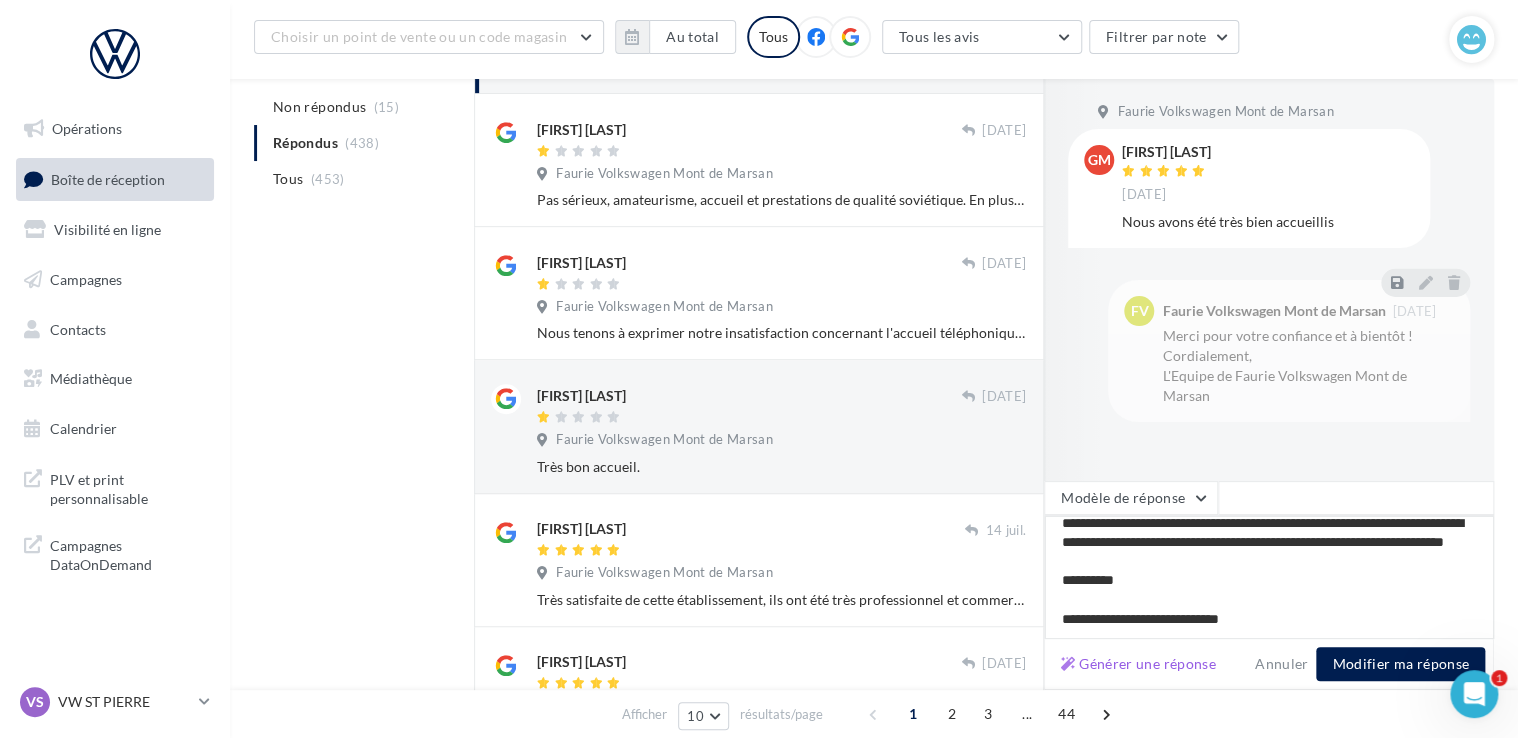 type on "**********" 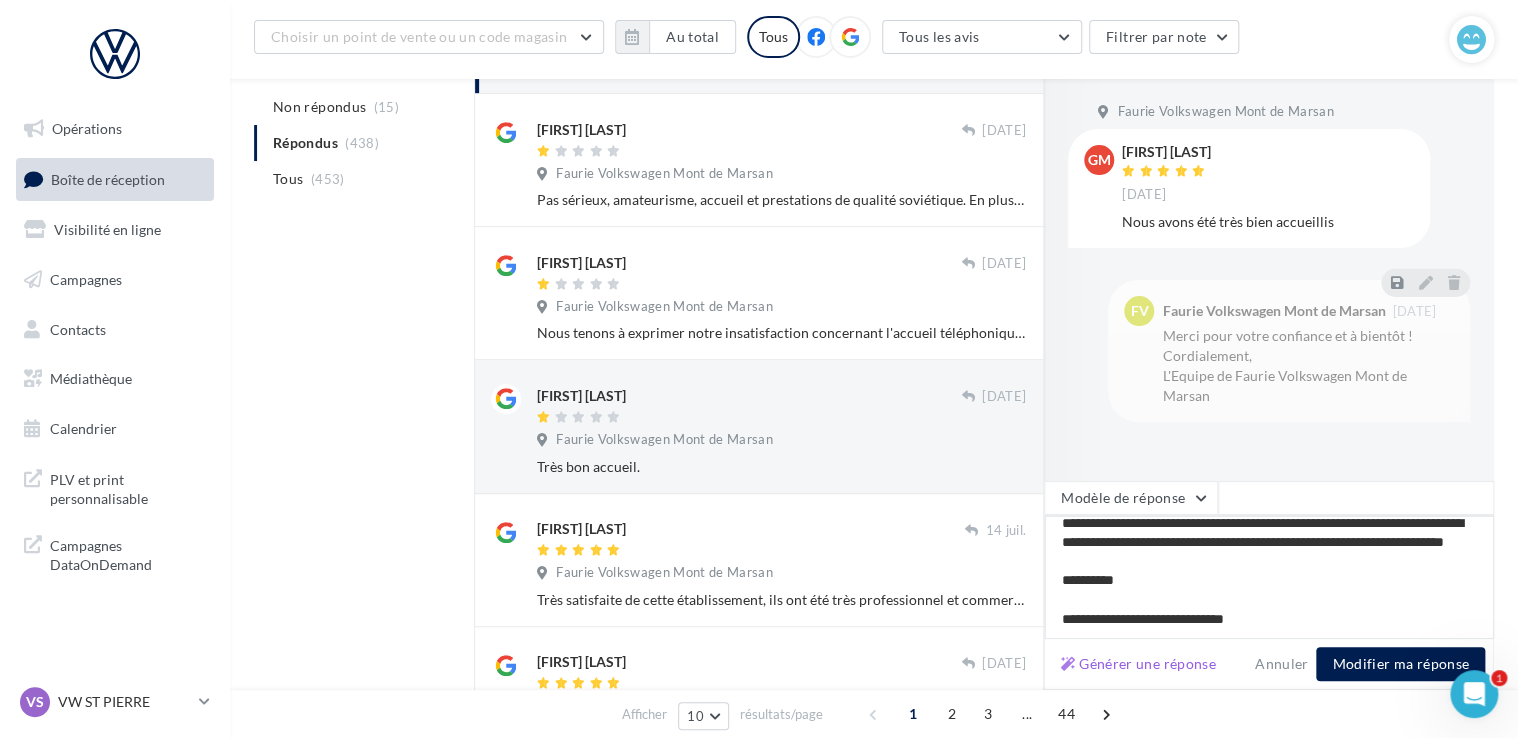 type on "**********" 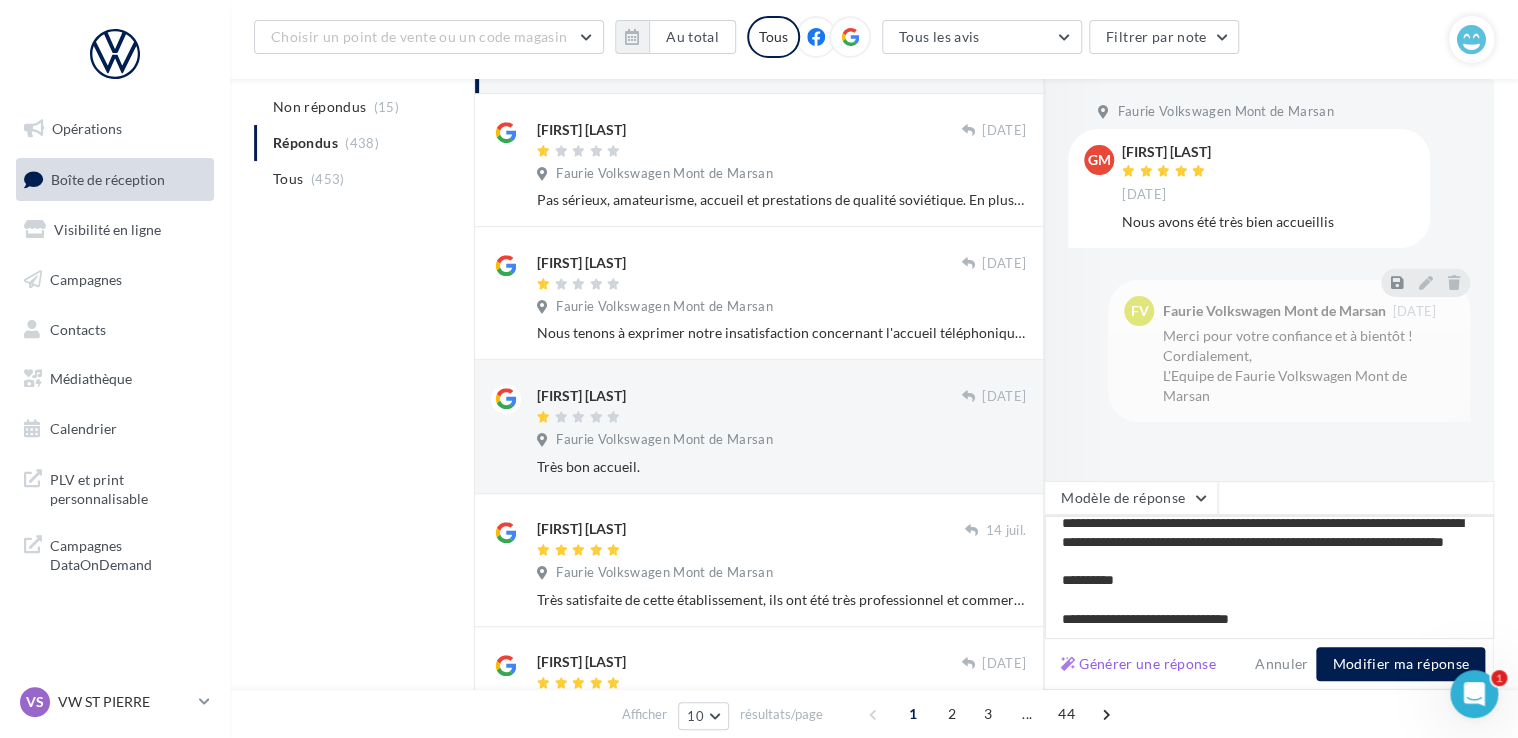 type on "**********" 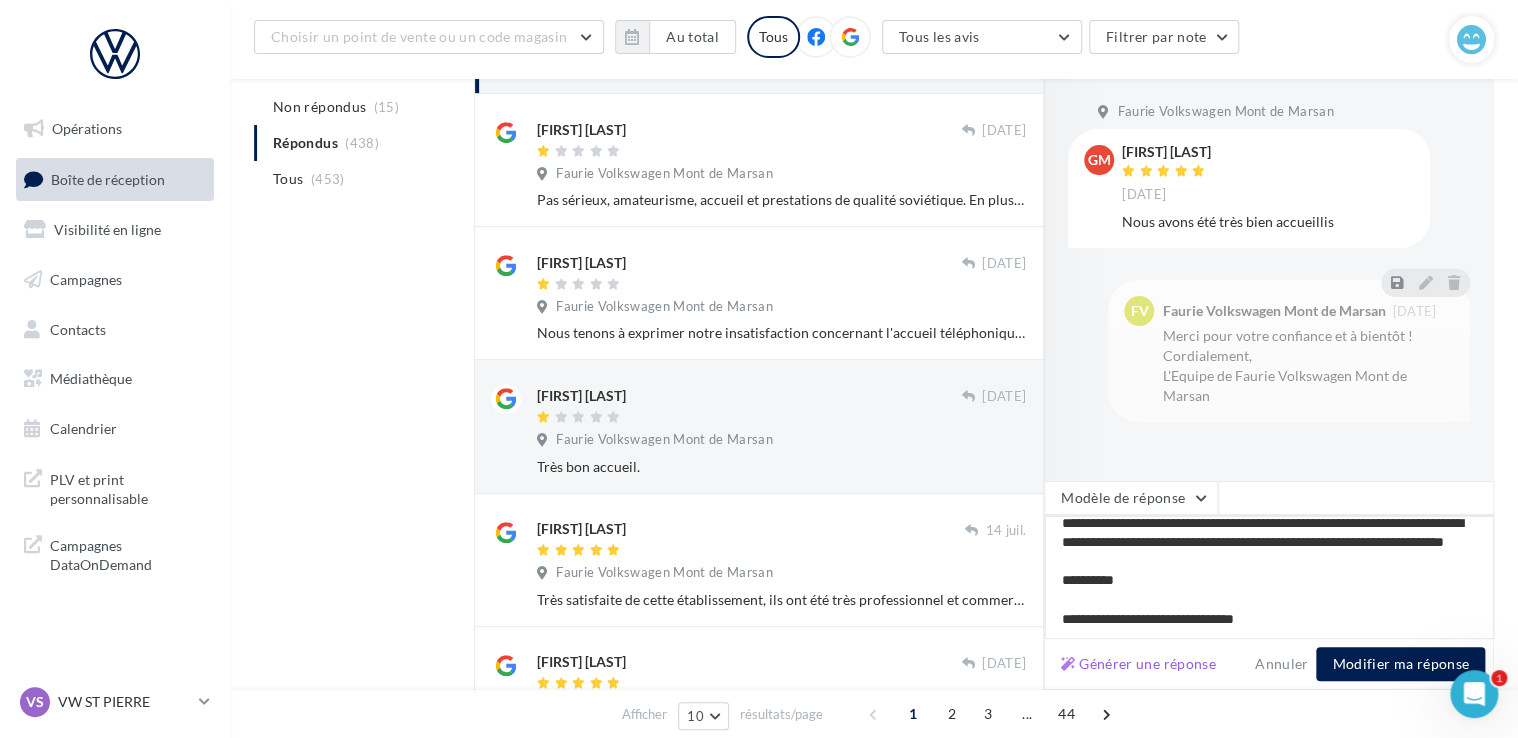 type on "**********" 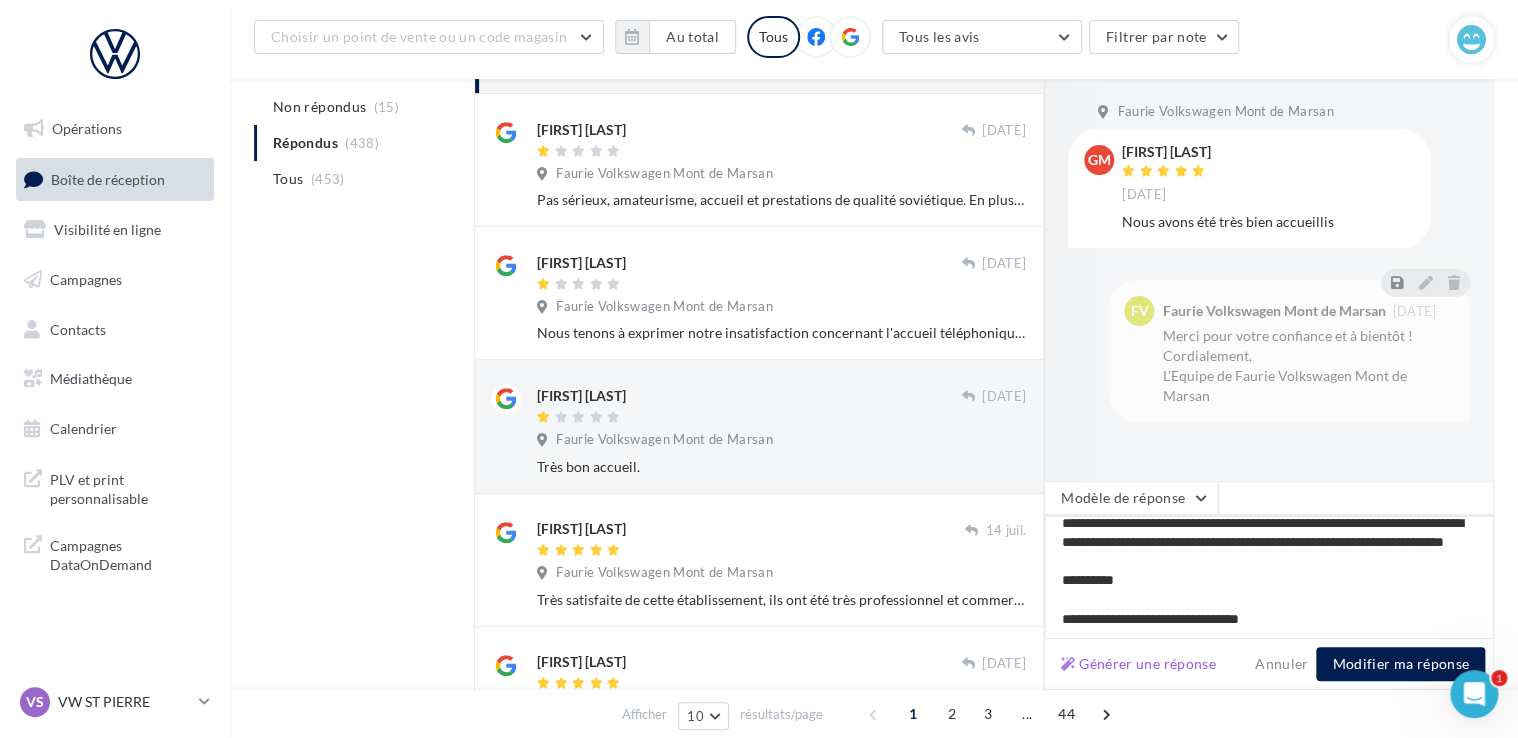 type on "**********" 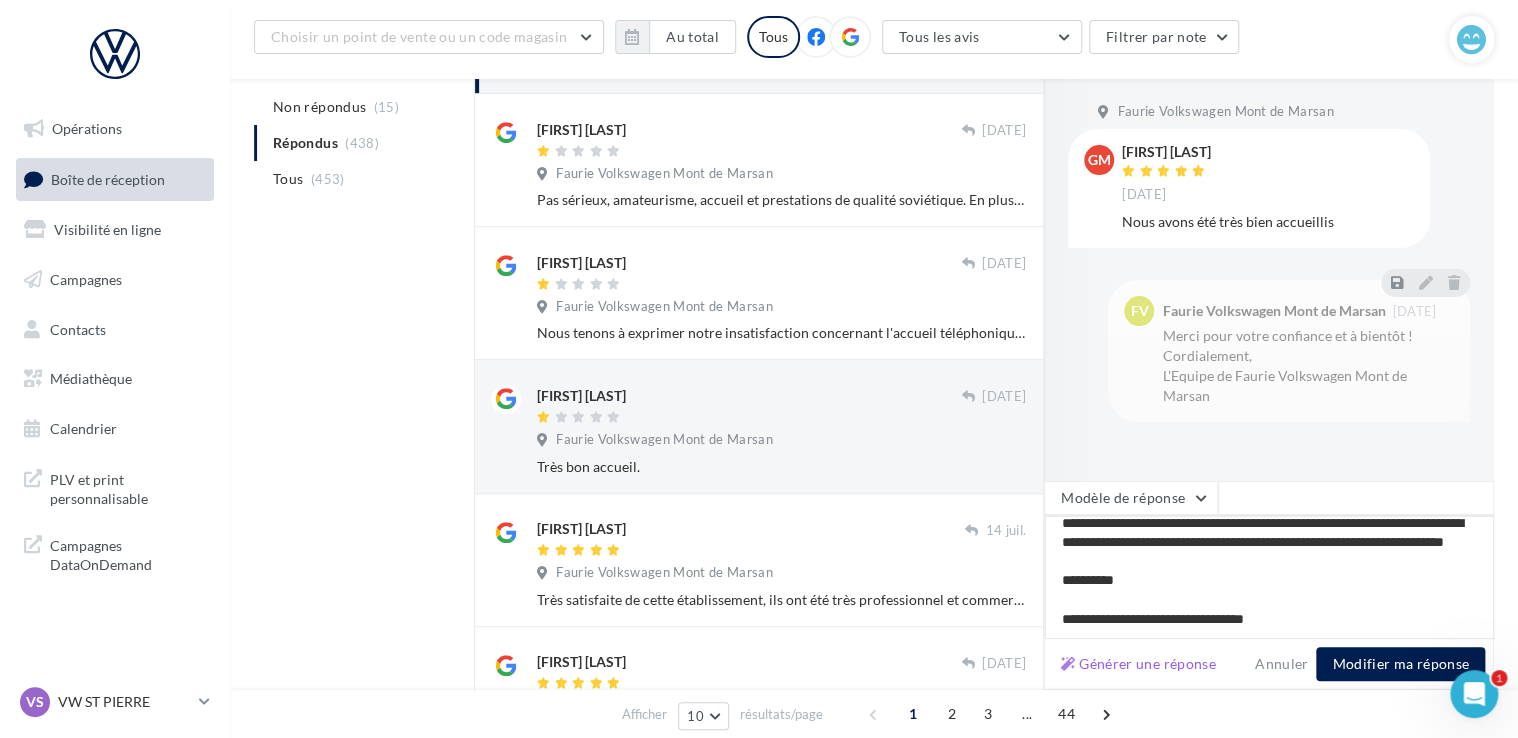 type on "**********" 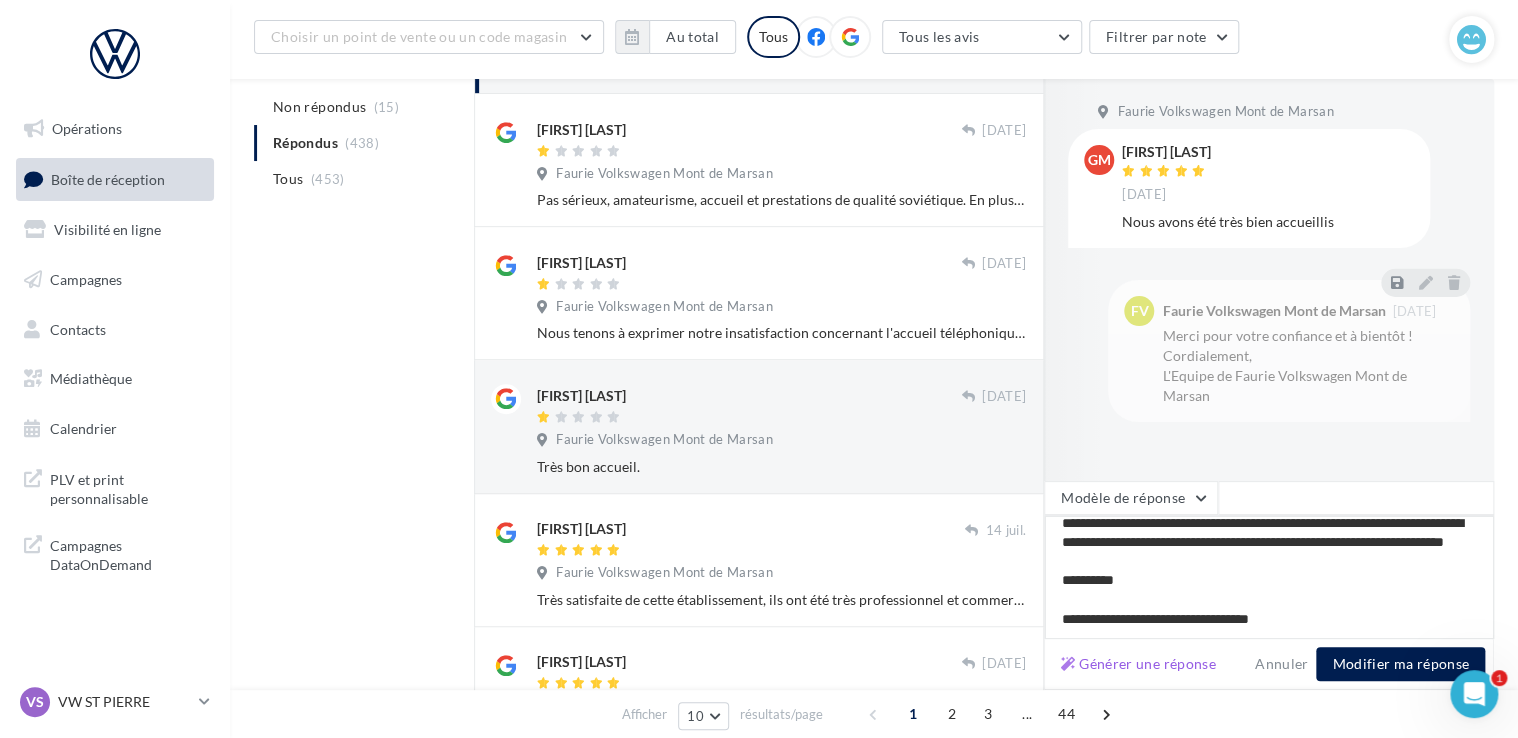 type on "**********" 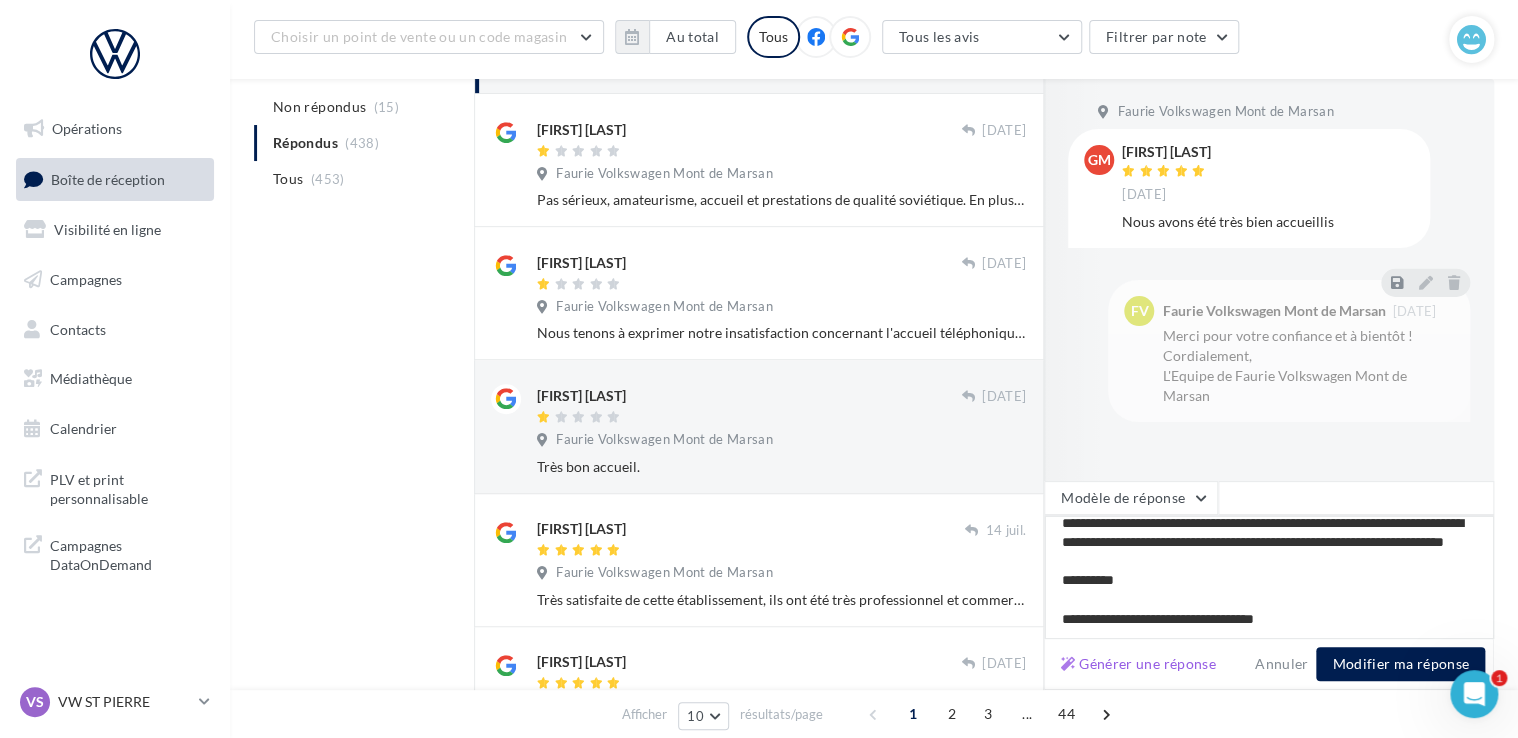 type on "**********" 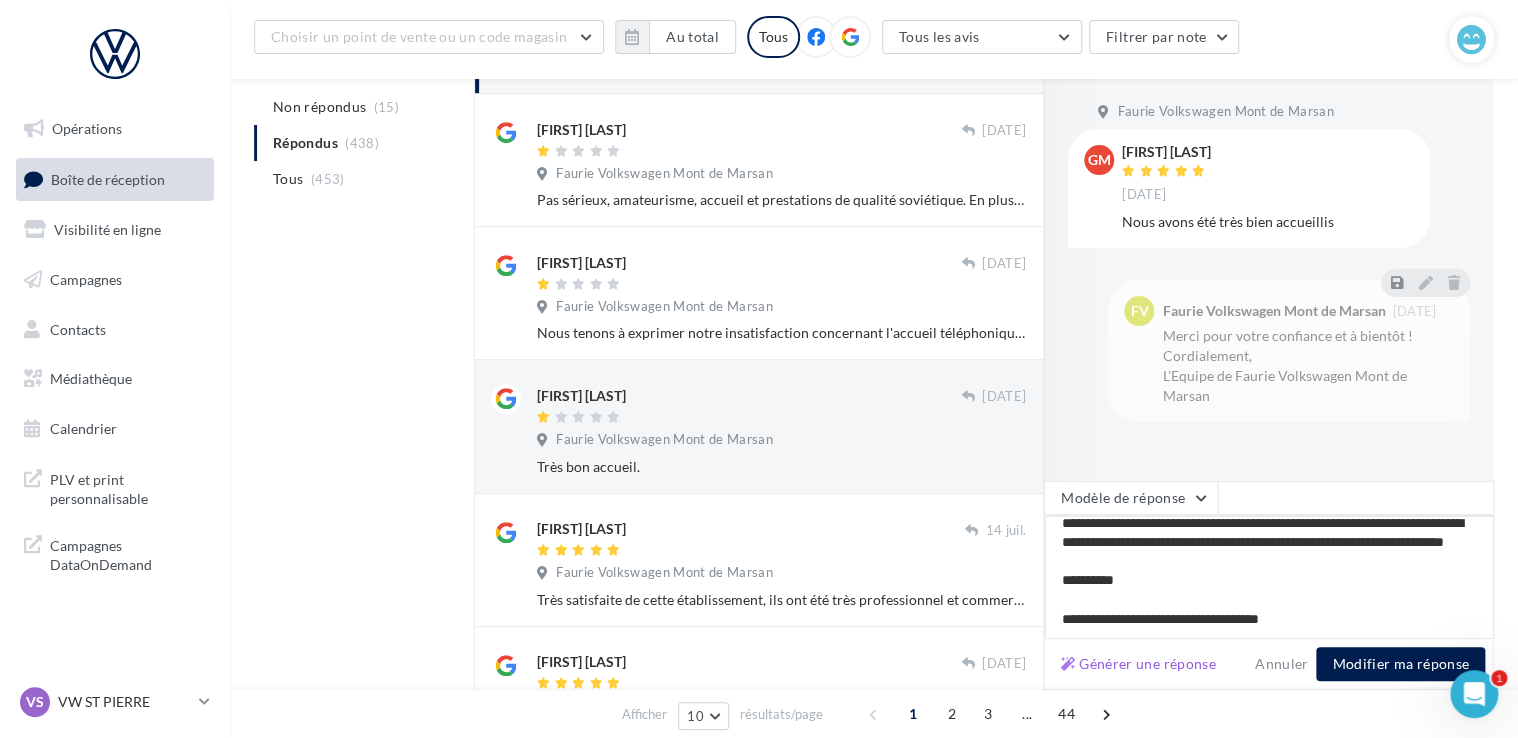 type on "**********" 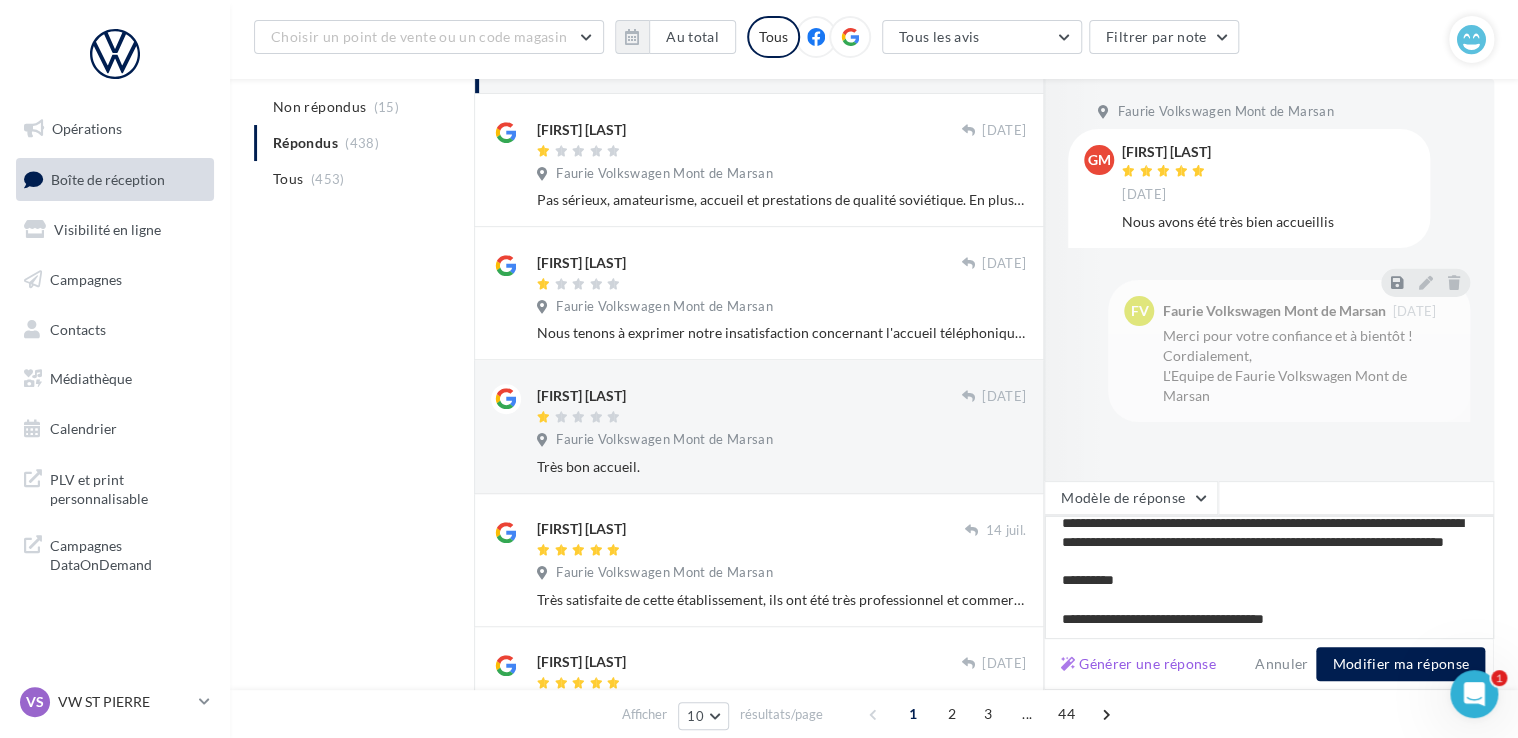 type on "**********" 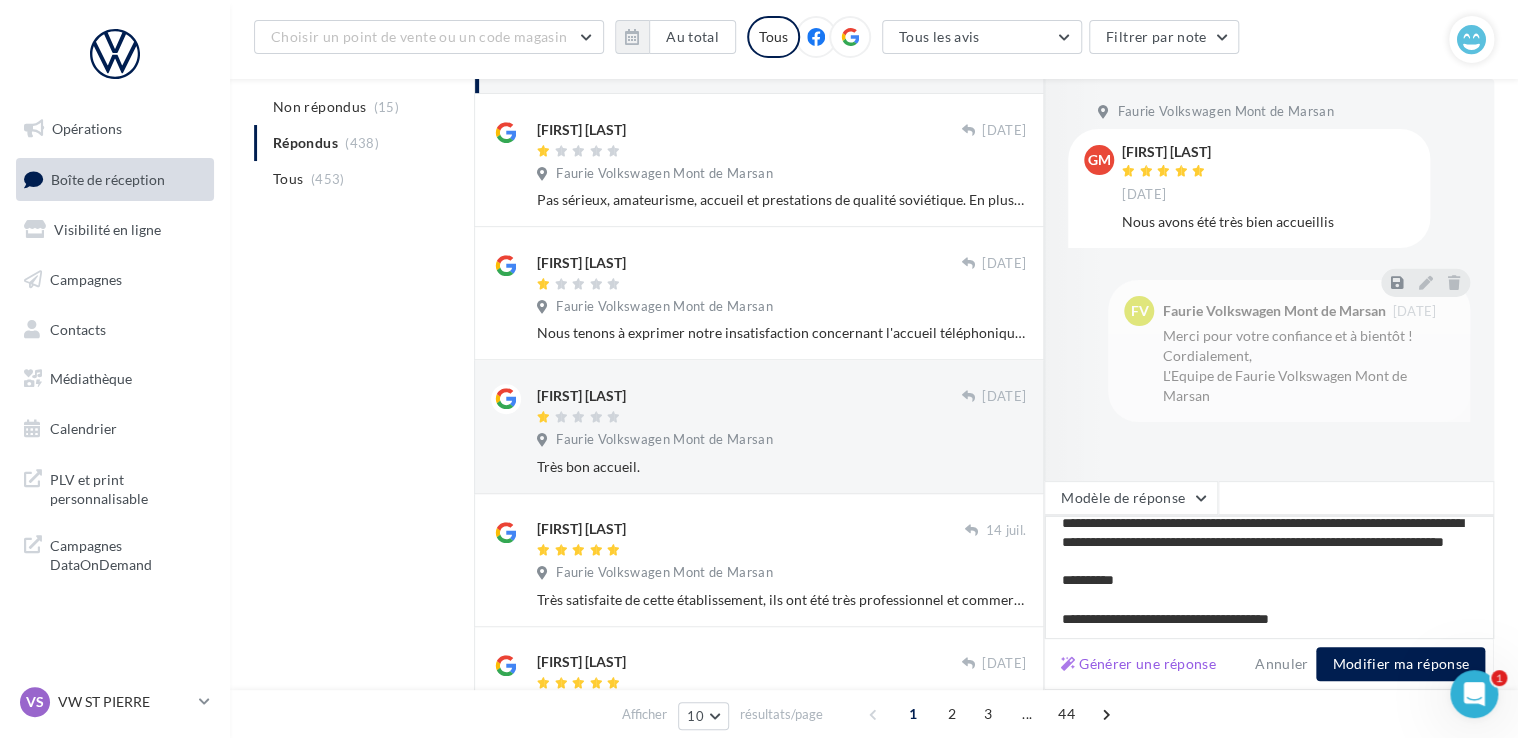 type on "**********" 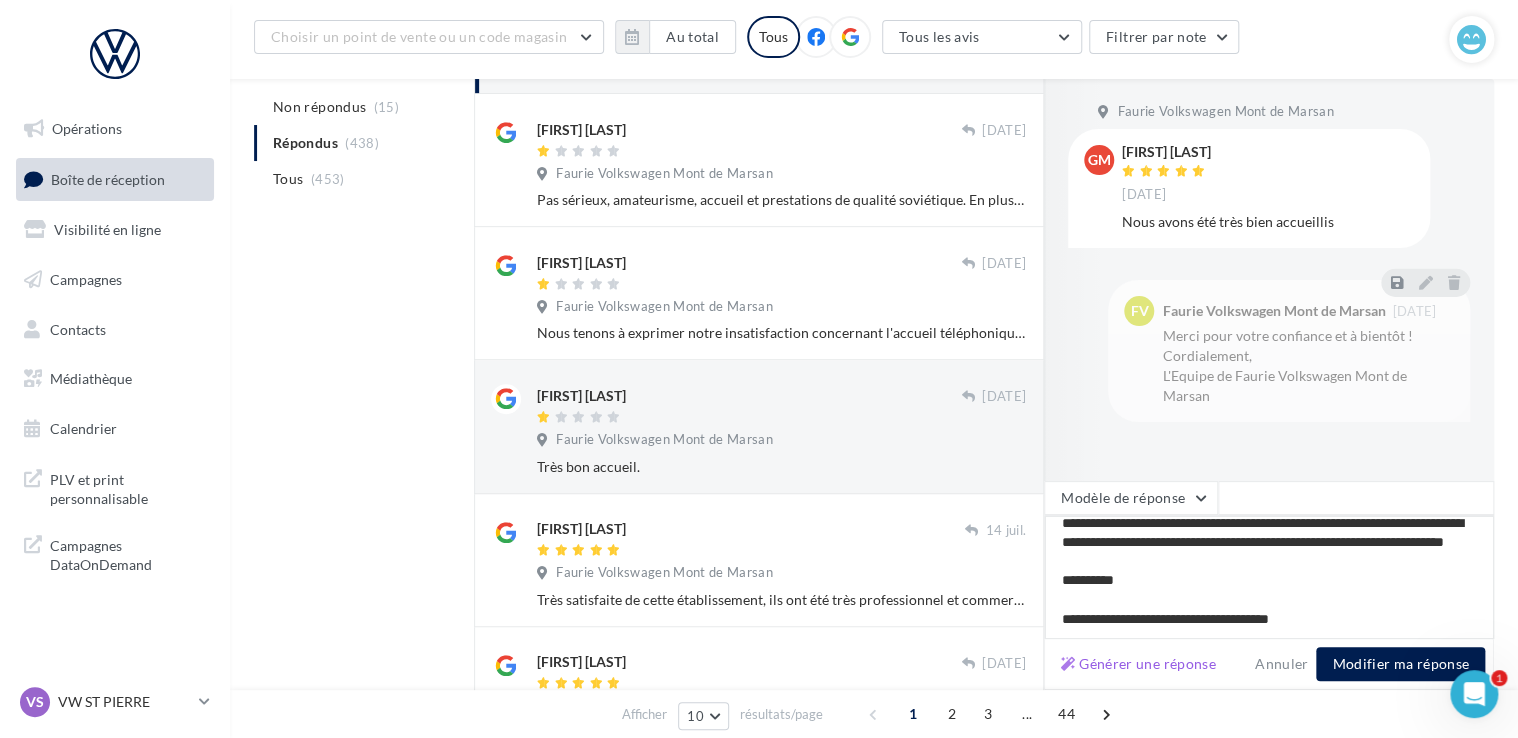 scroll, scrollTop: 68, scrollLeft: 0, axis: vertical 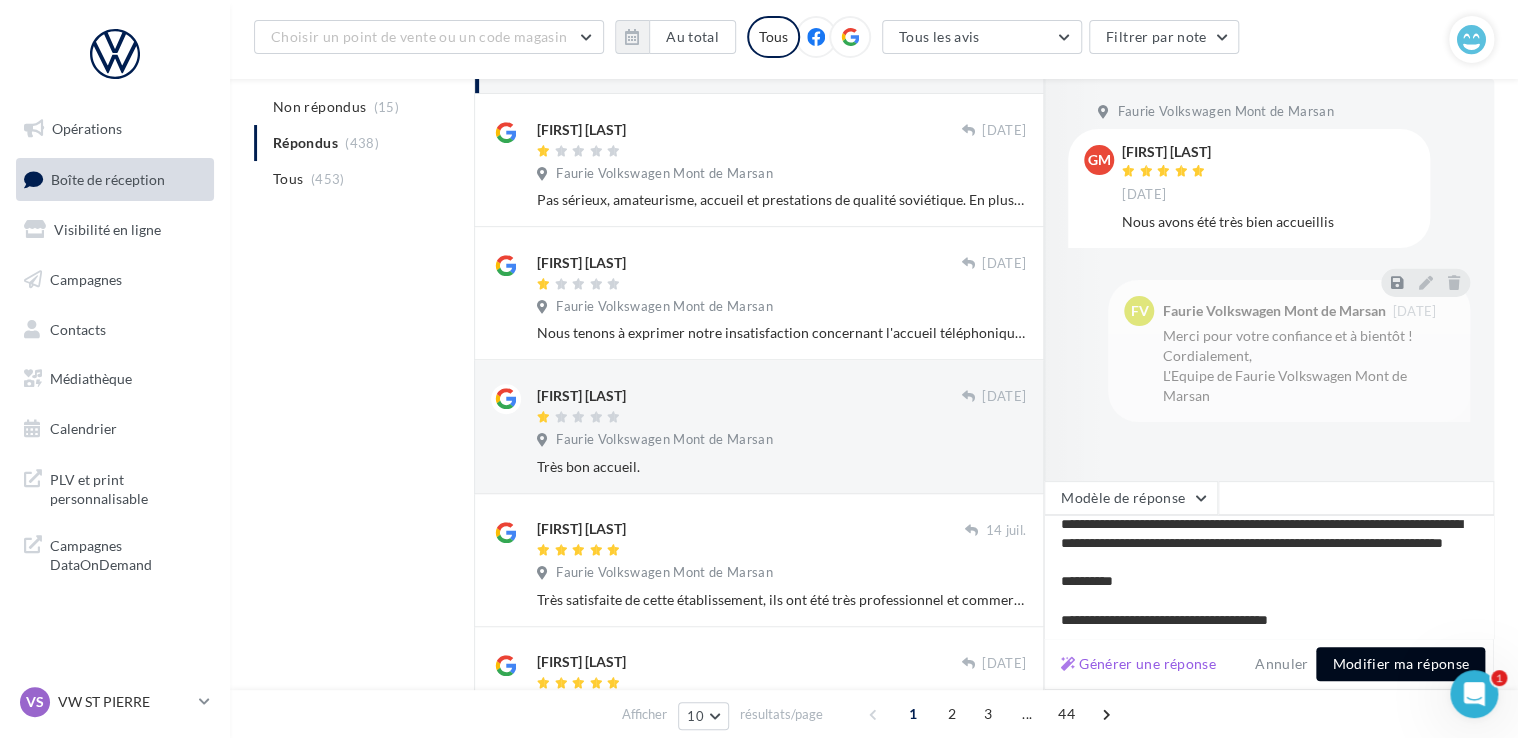click on "Modifier ma réponse" at bounding box center [1400, 664] 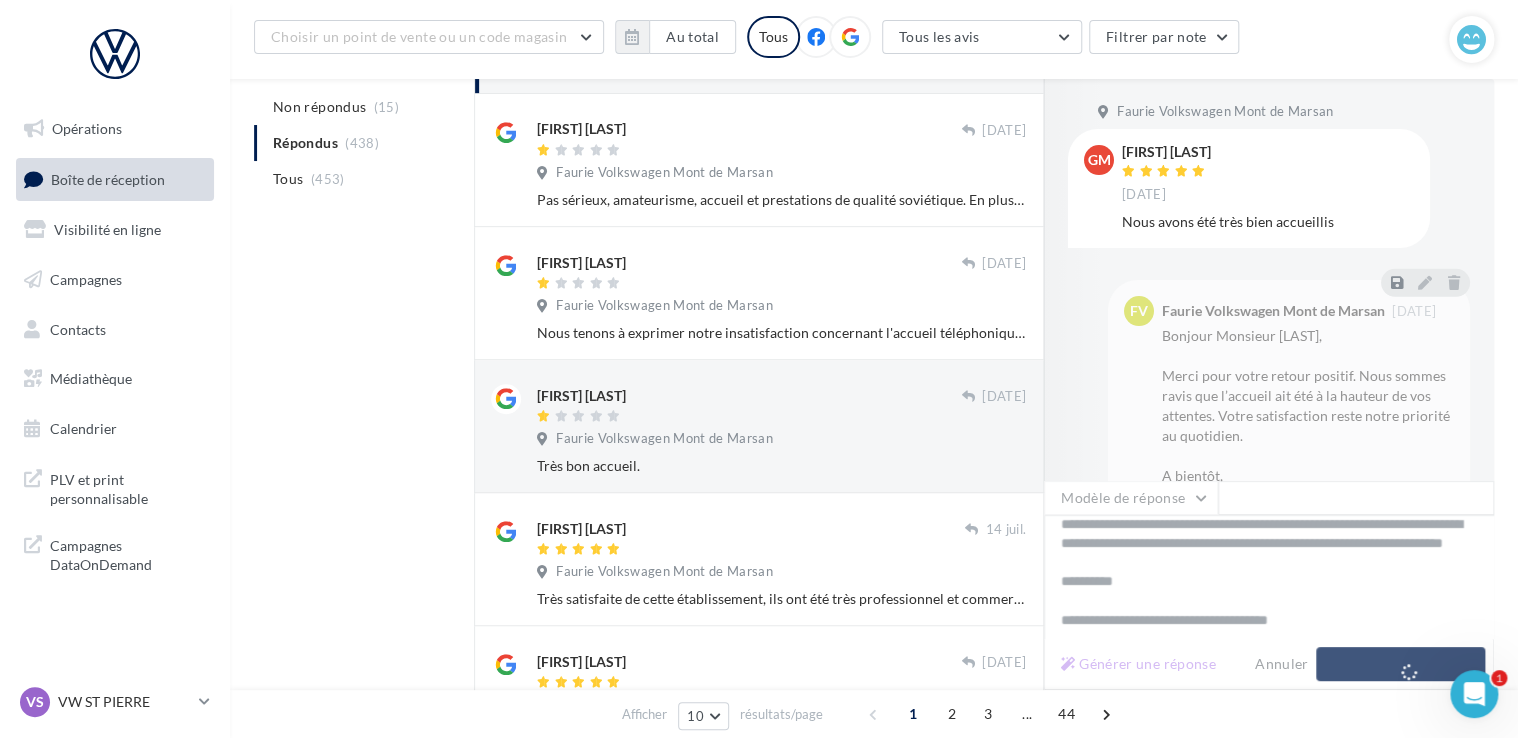 scroll, scrollTop: 372, scrollLeft: 0, axis: vertical 